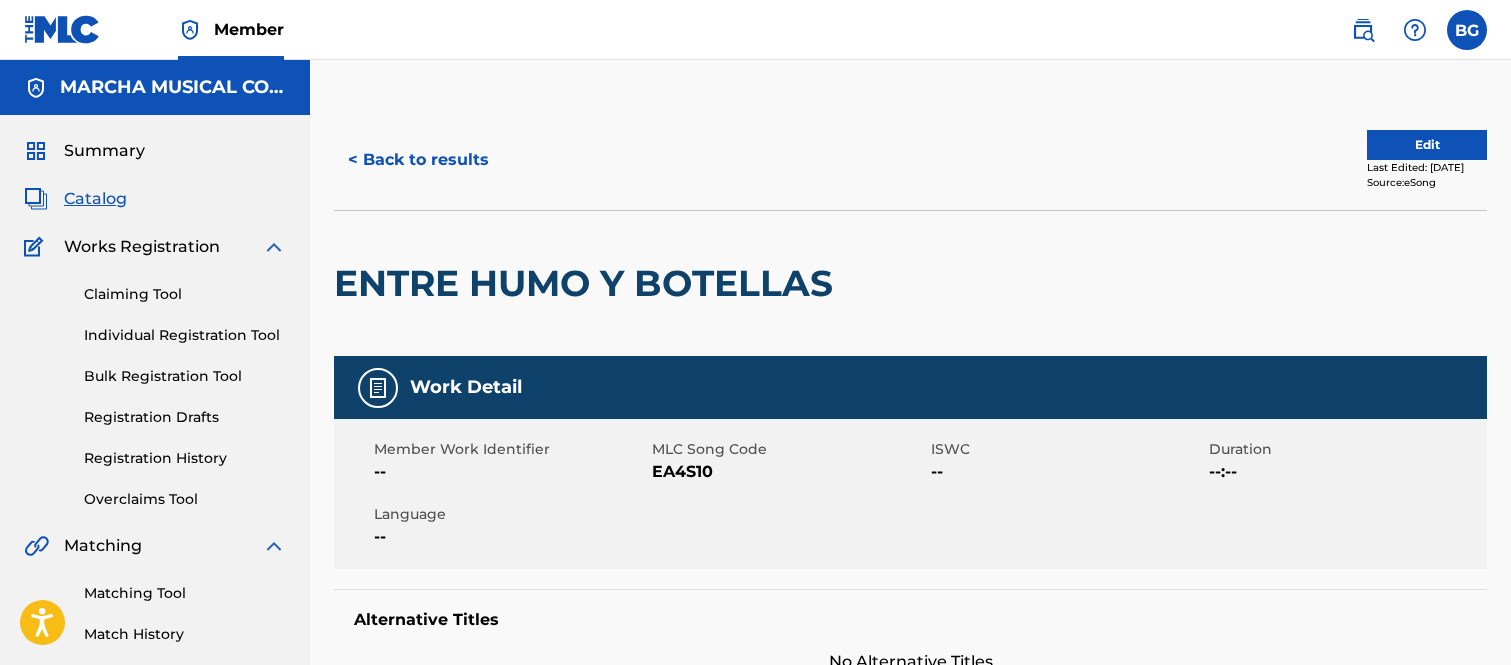 scroll, scrollTop: 1001, scrollLeft: 0, axis: vertical 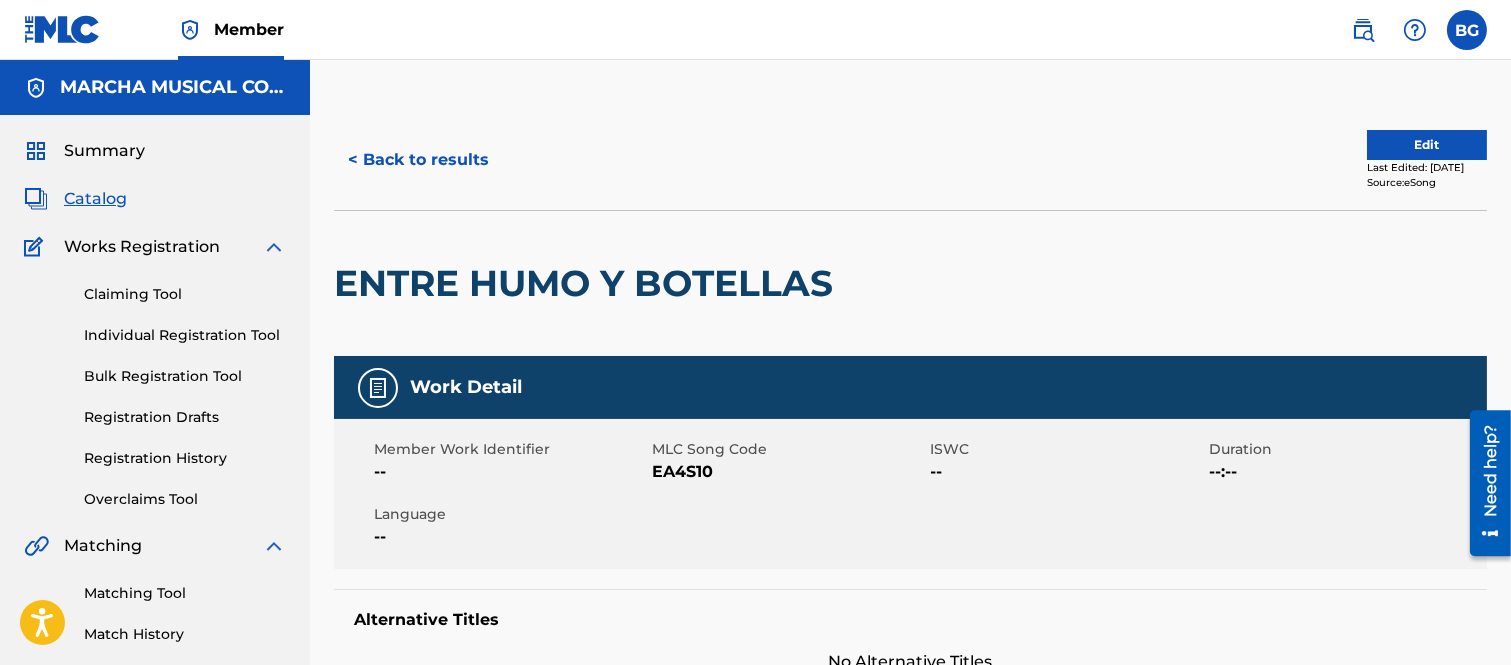 click on "< Back to results" at bounding box center (418, 160) 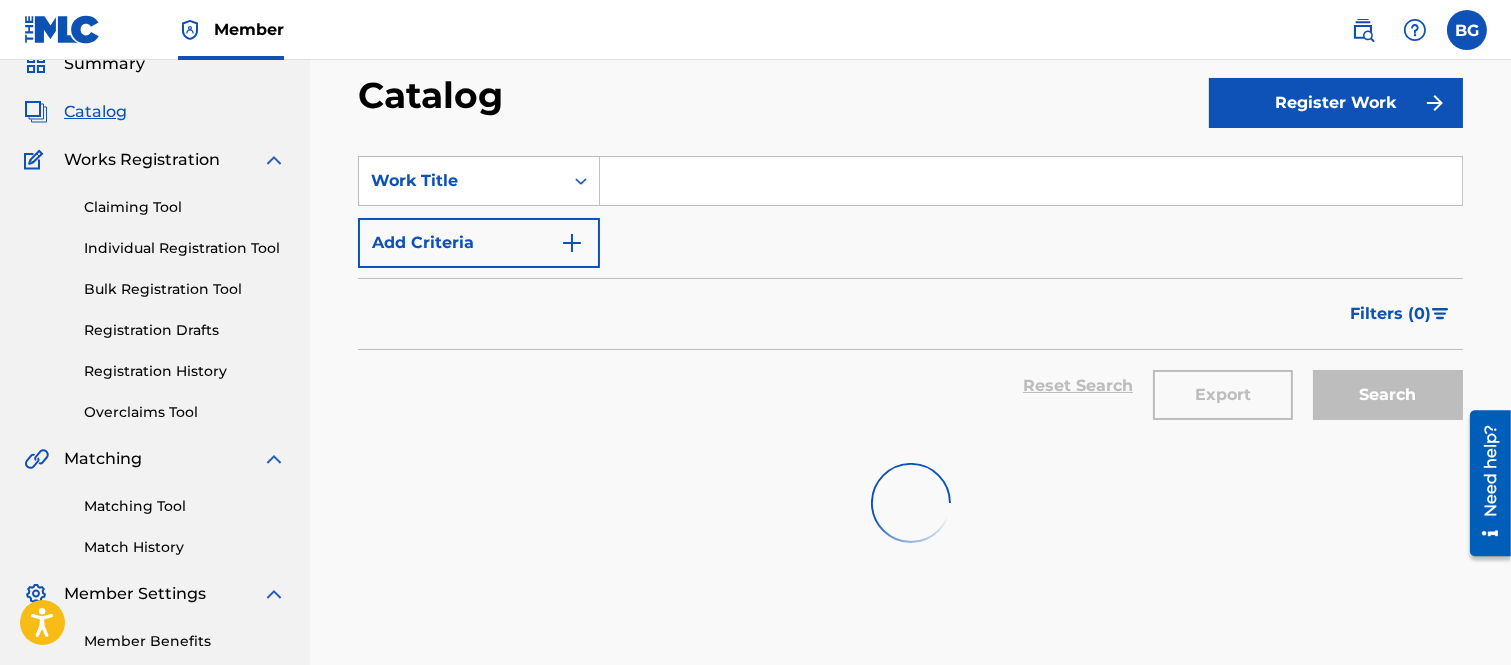 scroll, scrollTop: 0, scrollLeft: 0, axis: both 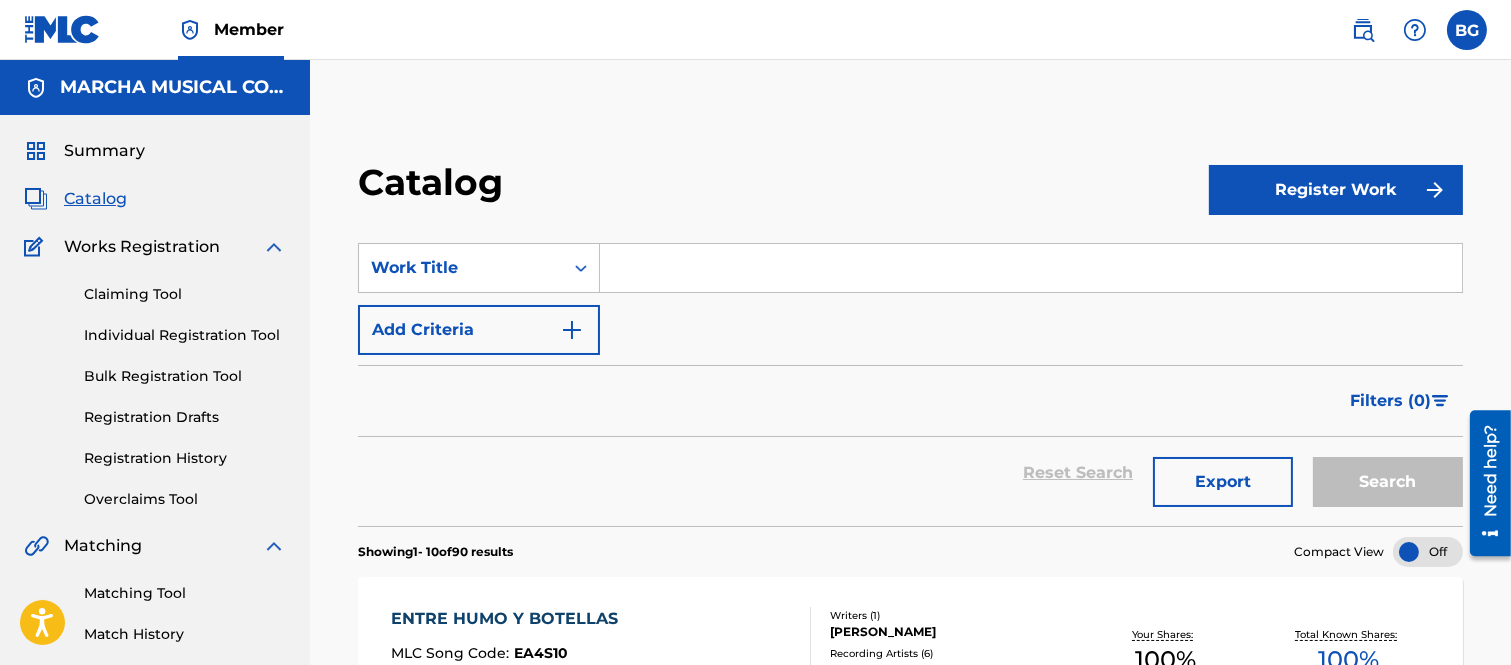 click at bounding box center (1031, 268) 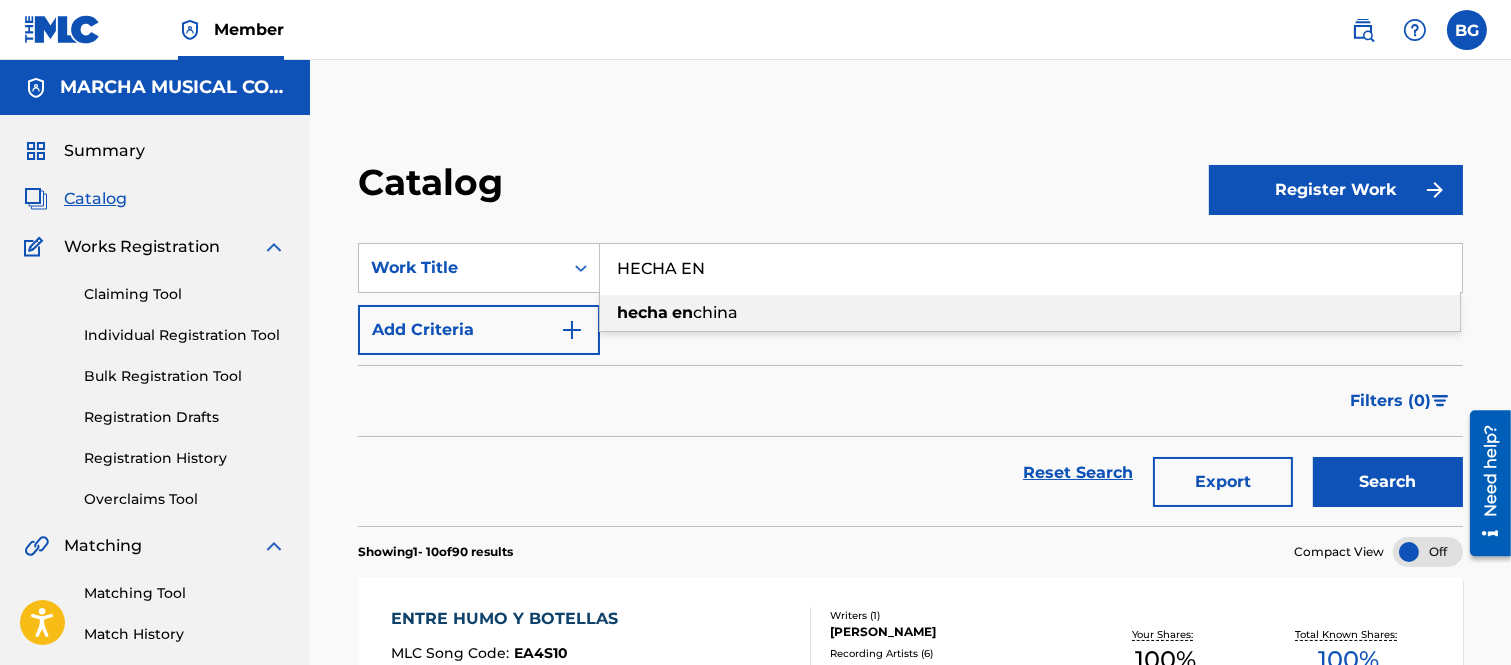drag, startPoint x: 733, startPoint y: 311, endPoint x: 911, endPoint y: 354, distance: 183.12018 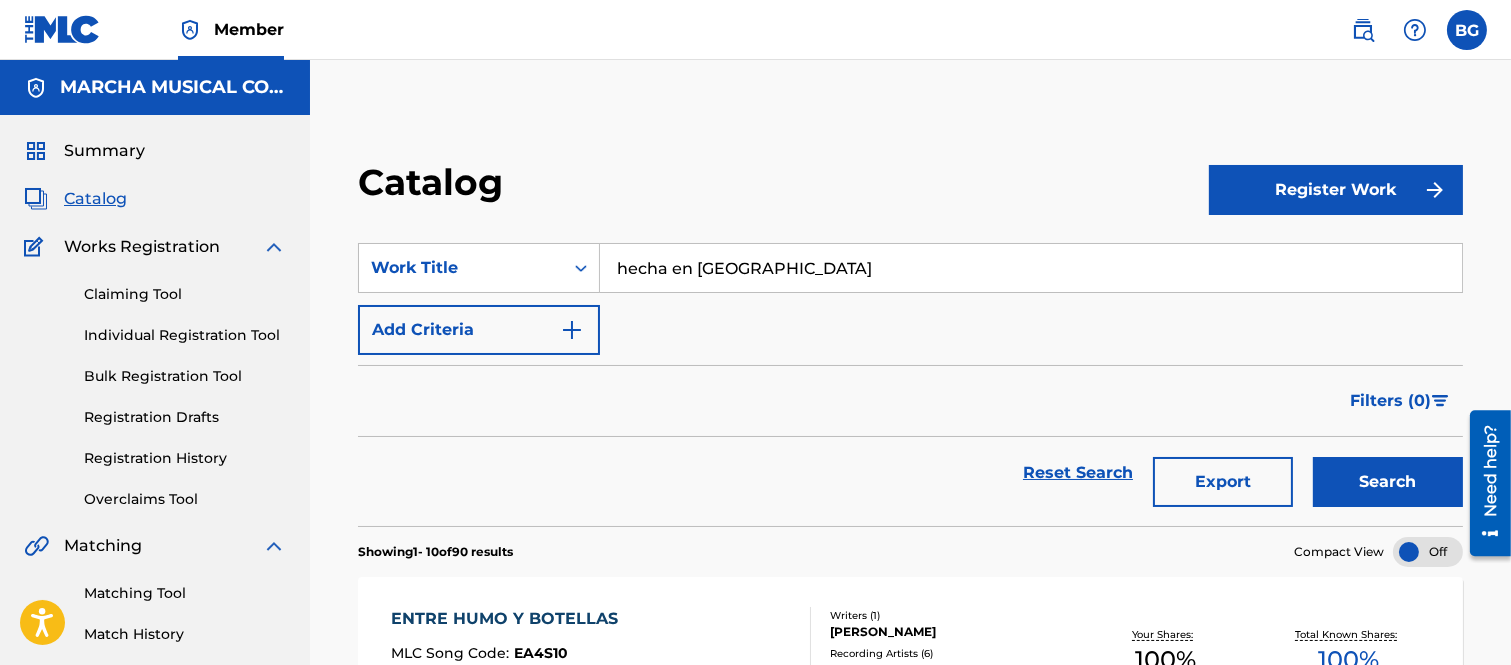 click on "Search" at bounding box center [1388, 482] 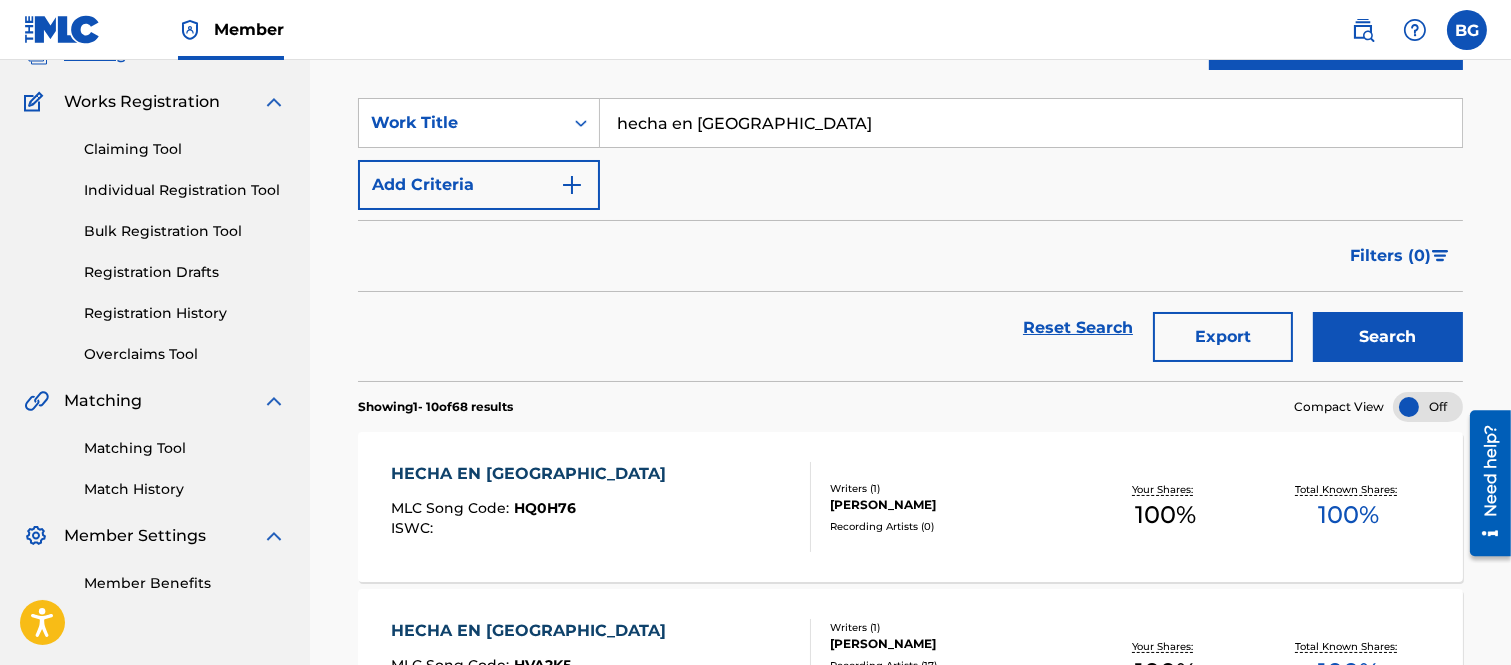 scroll, scrollTop: 222, scrollLeft: 0, axis: vertical 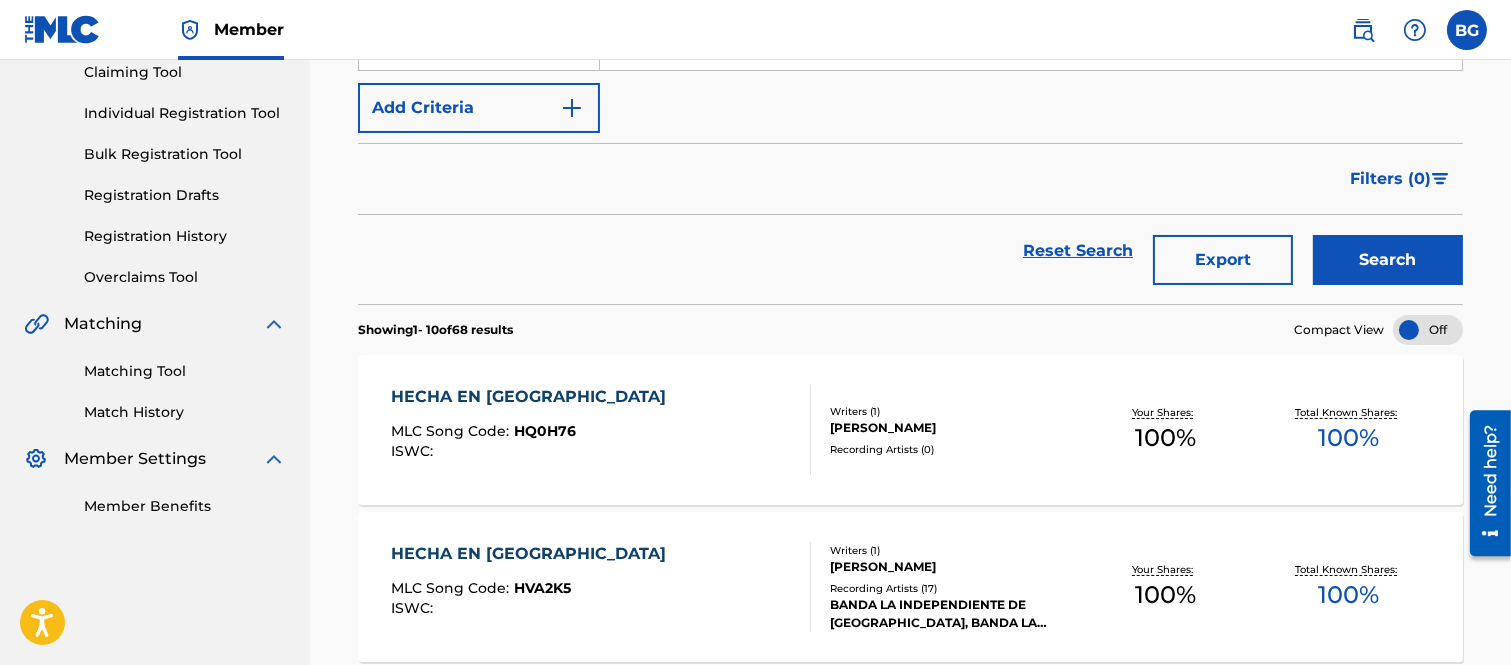 click on "HECHA EN [GEOGRAPHIC_DATA]" at bounding box center [533, 397] 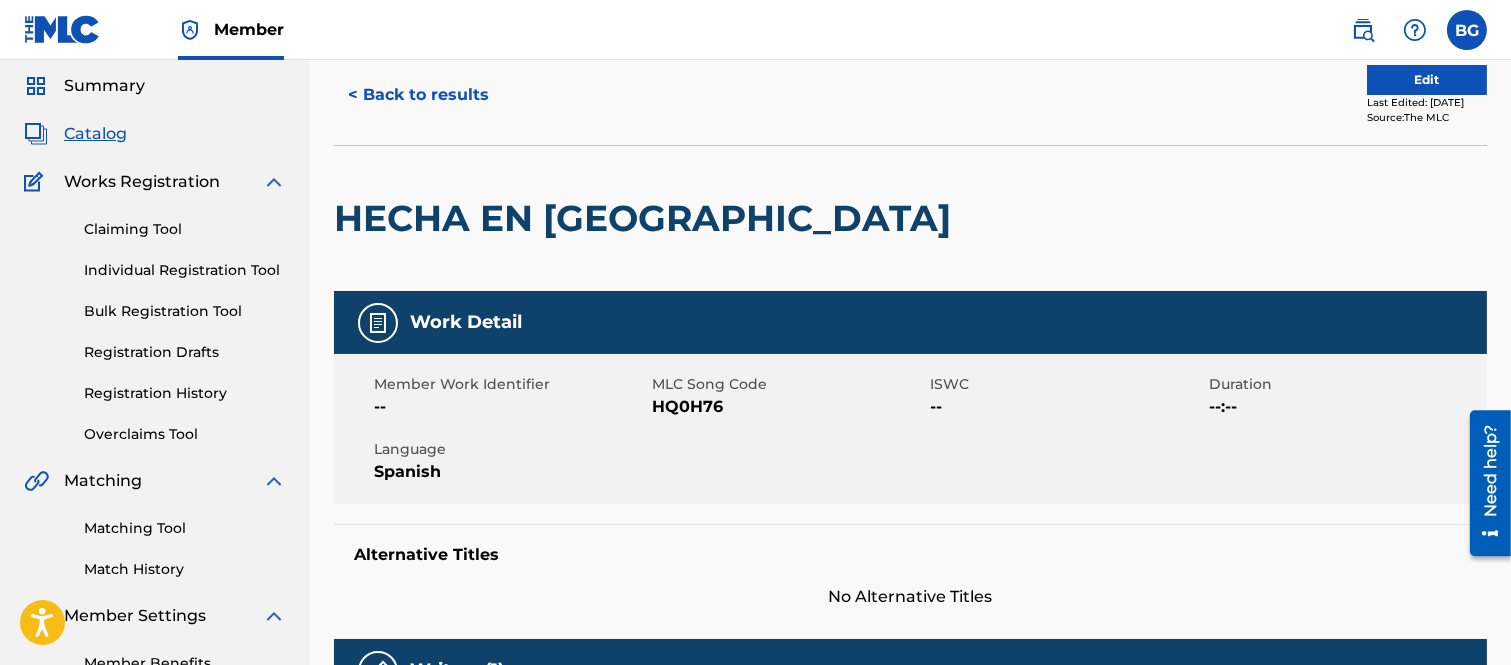 scroll, scrollTop: 0, scrollLeft: 0, axis: both 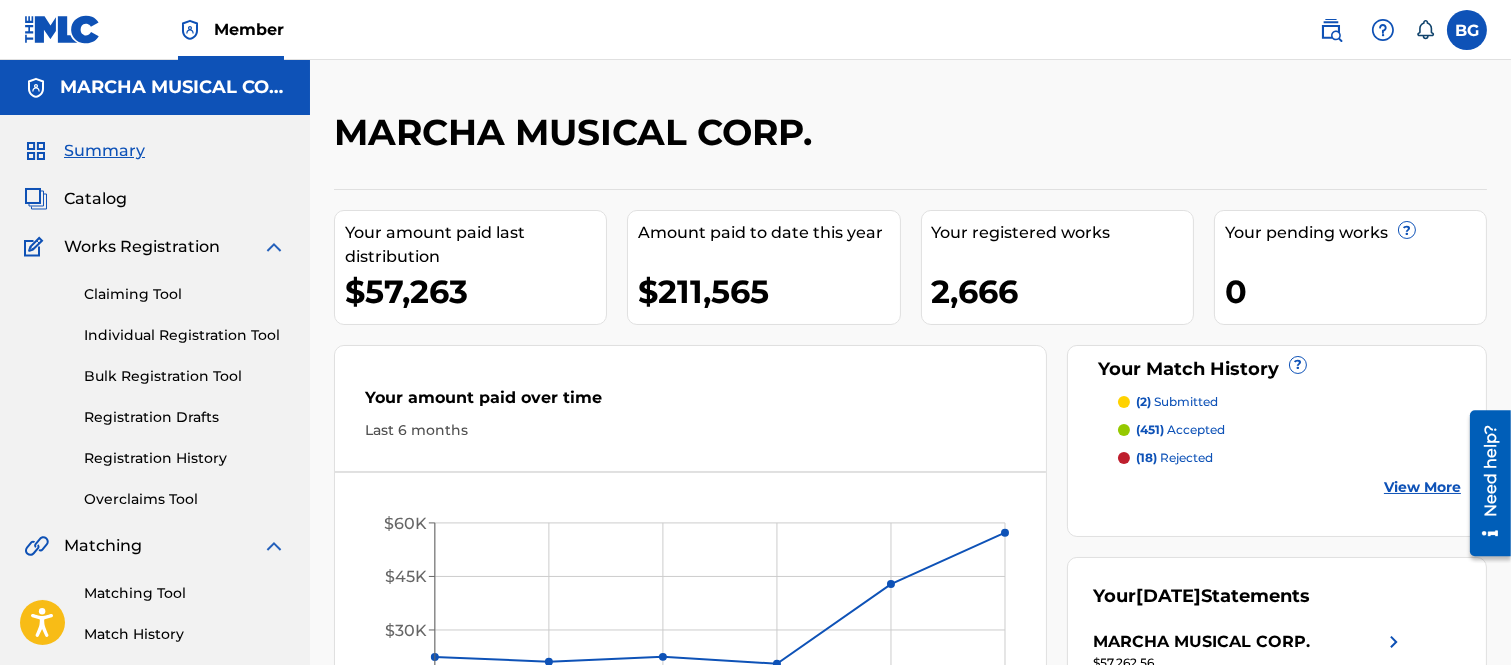 click on "Catalog" at bounding box center [95, 199] 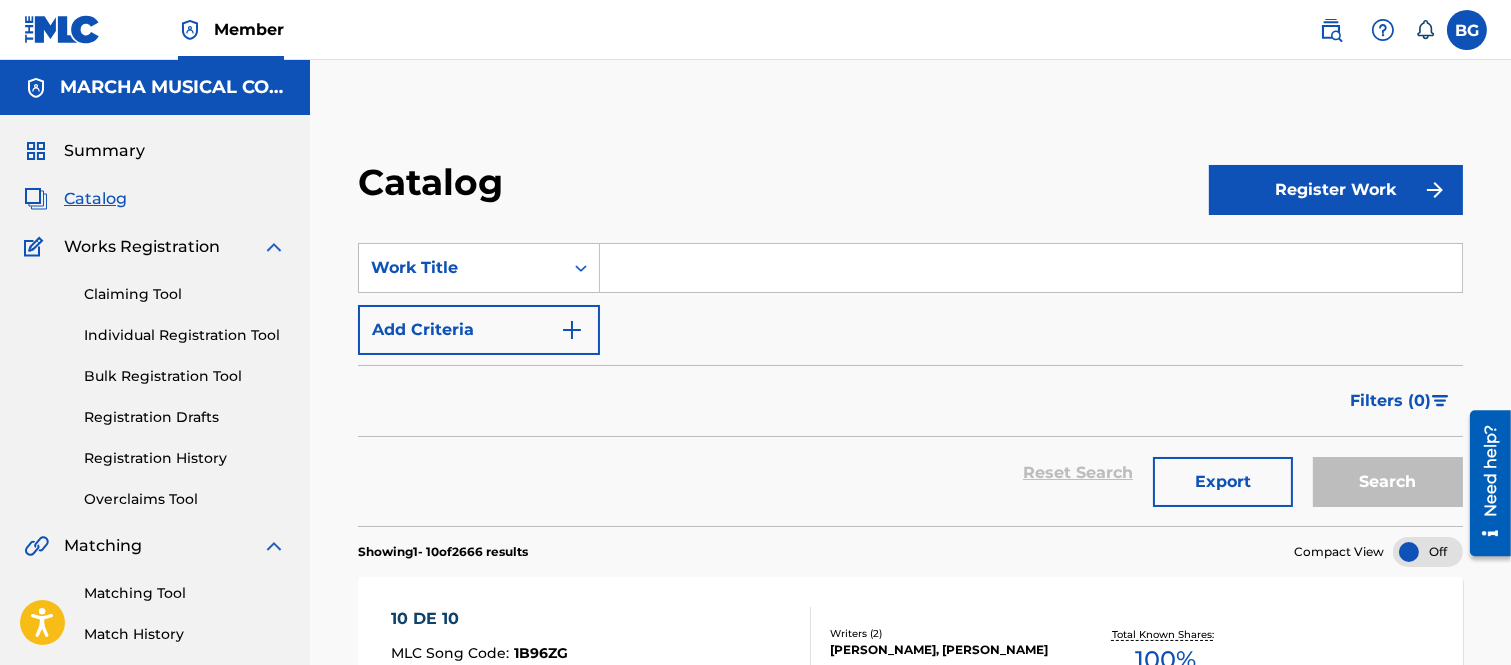 click at bounding box center [1031, 268] 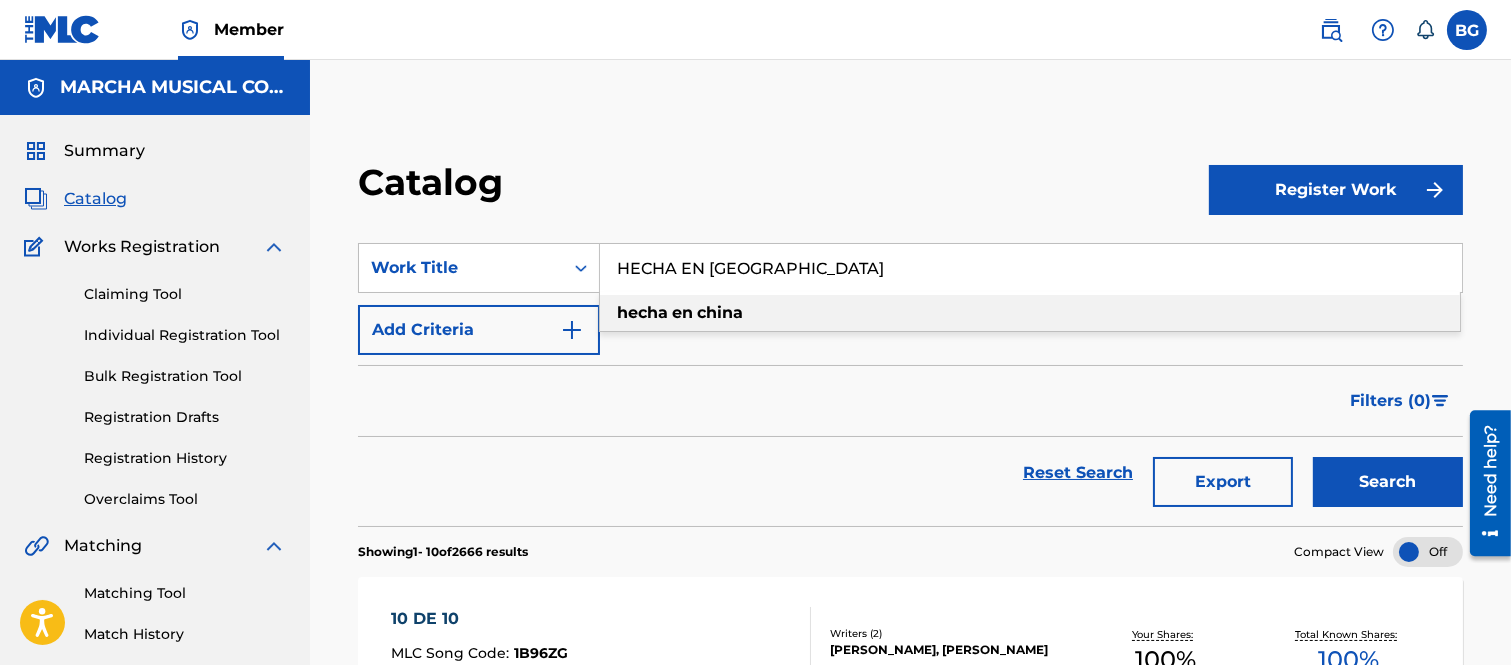 click on "china" at bounding box center [720, 312] 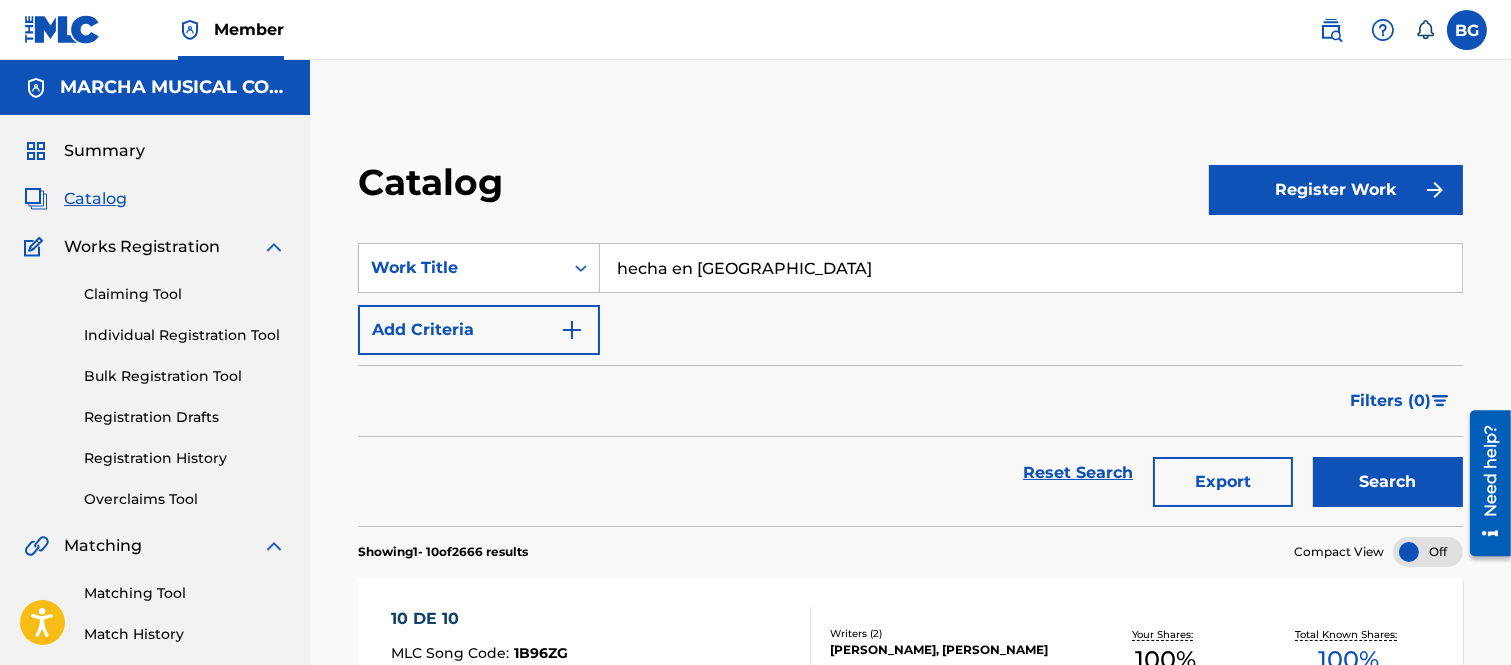 click on "Search" at bounding box center (1388, 482) 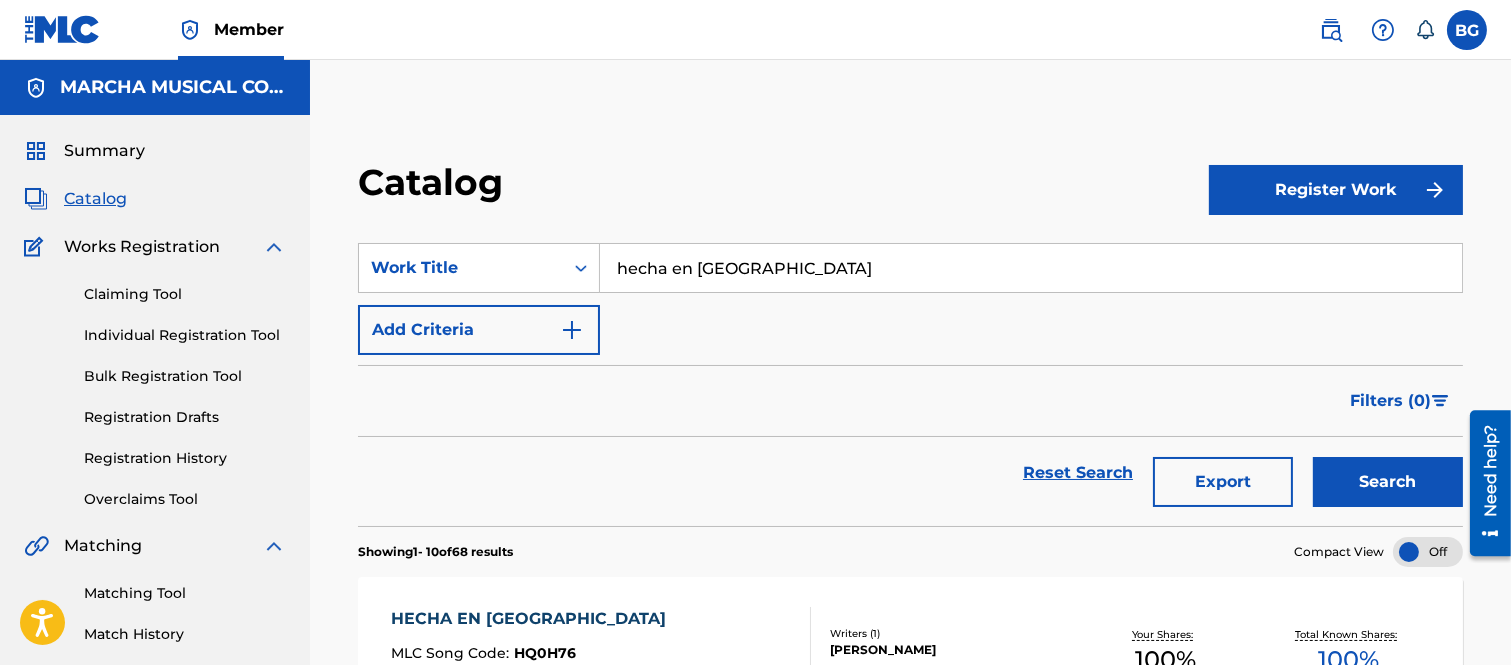 scroll, scrollTop: 222, scrollLeft: 0, axis: vertical 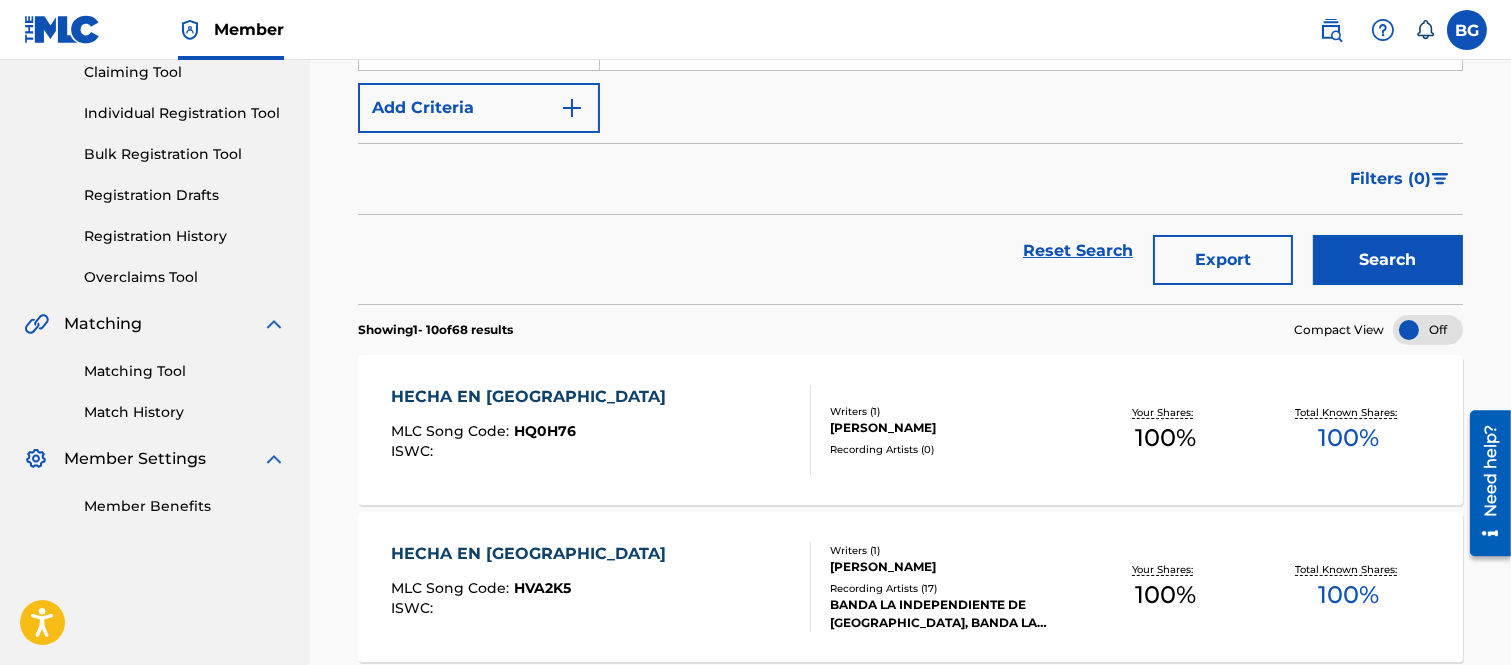 click on "HECHA EN [GEOGRAPHIC_DATA]" at bounding box center (533, 397) 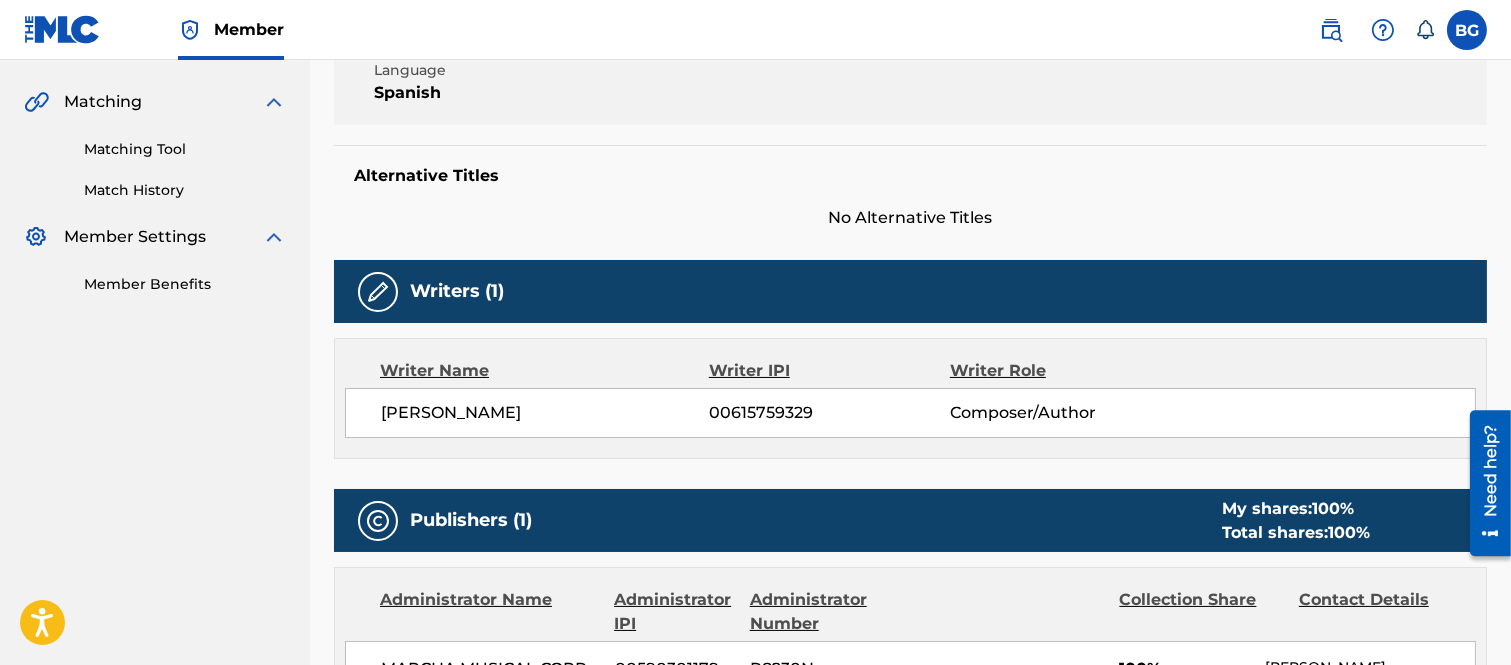 scroll, scrollTop: 0, scrollLeft: 0, axis: both 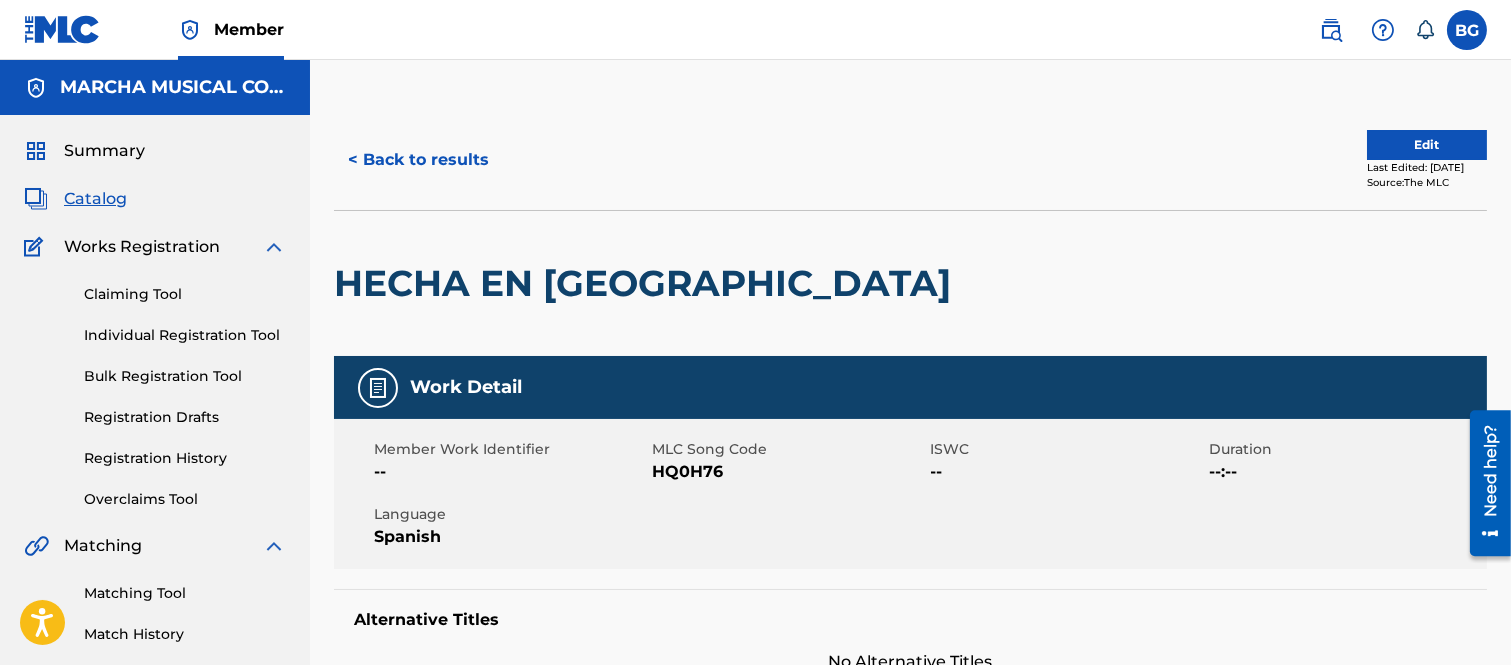 click on "Registration History" at bounding box center [185, 458] 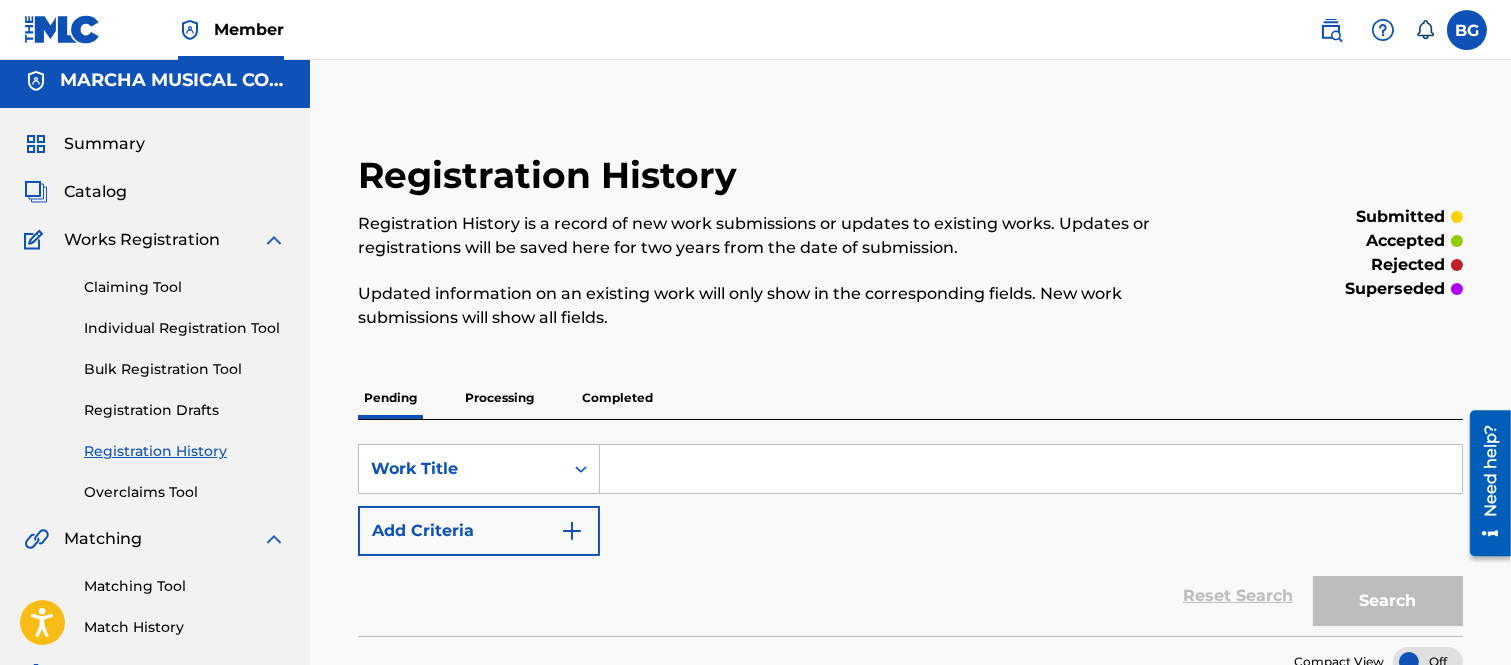 scroll, scrollTop: 0, scrollLeft: 0, axis: both 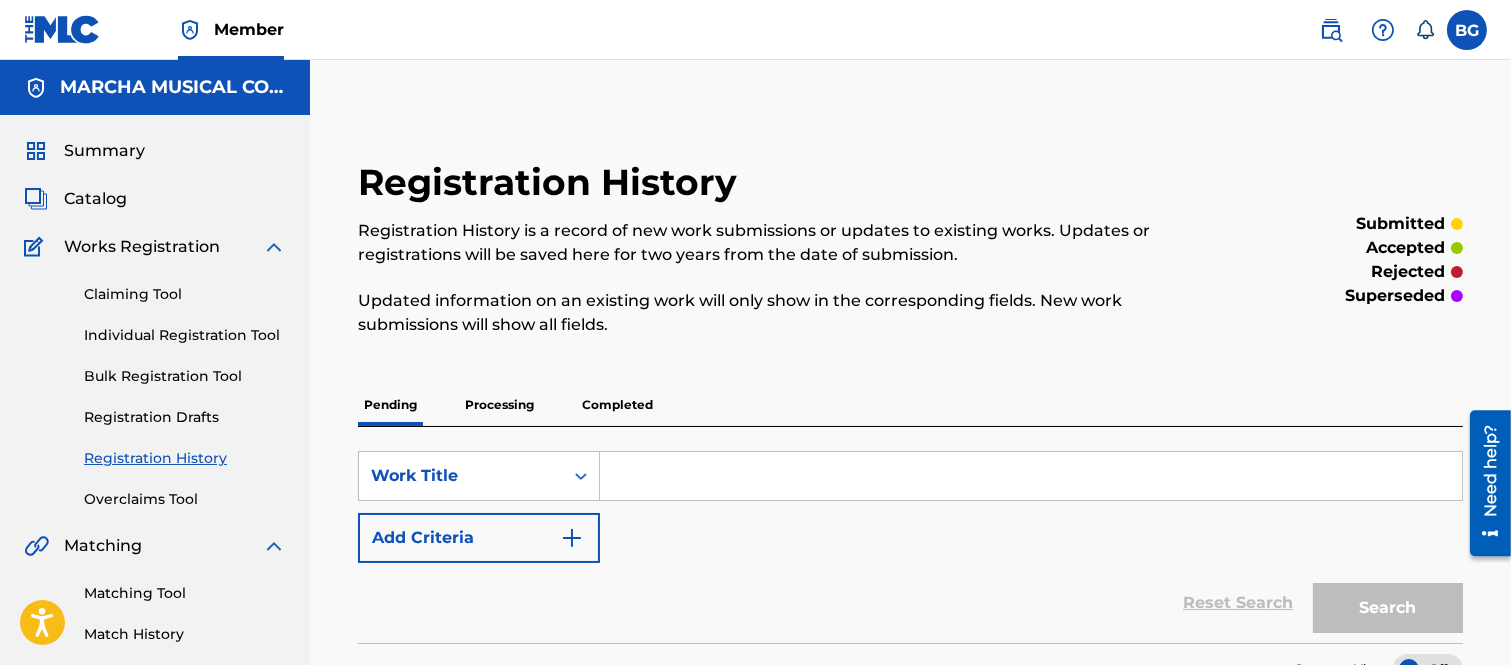 click at bounding box center [1031, 476] 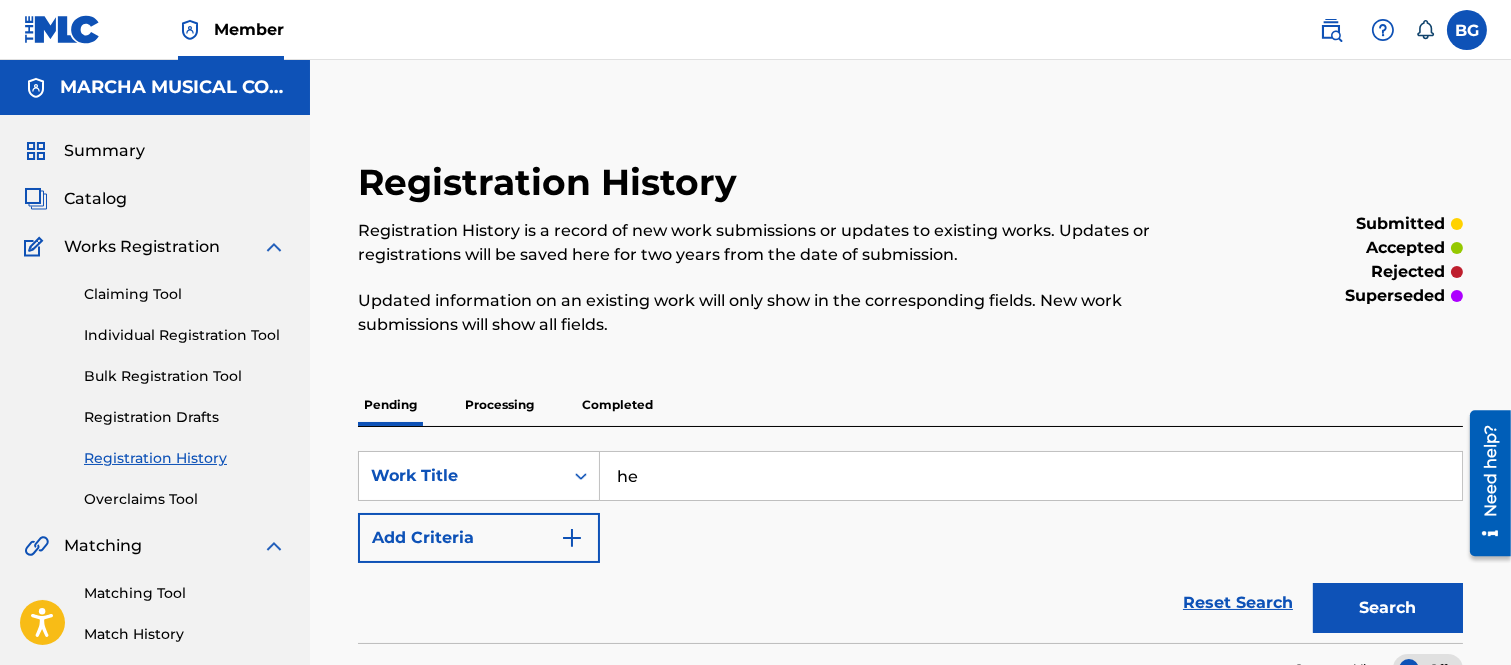 type on "h" 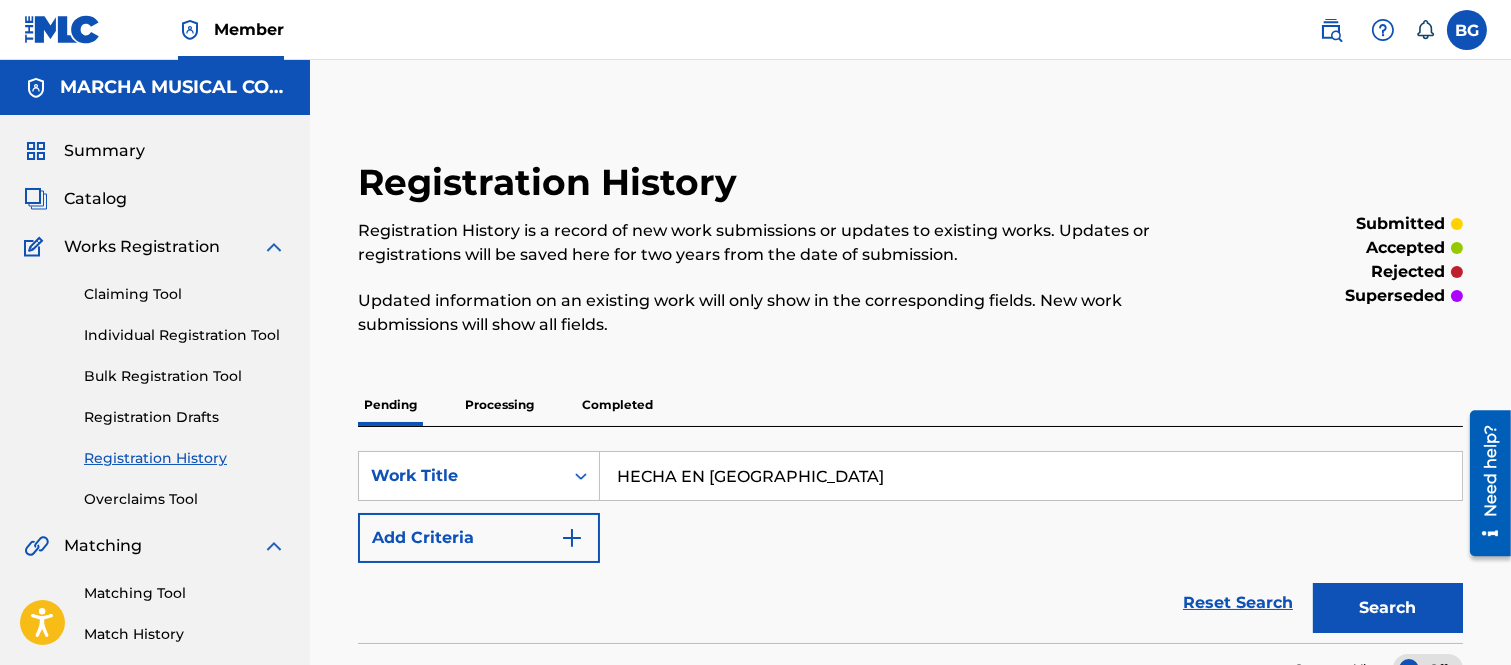 type on "HECHA EN [GEOGRAPHIC_DATA]" 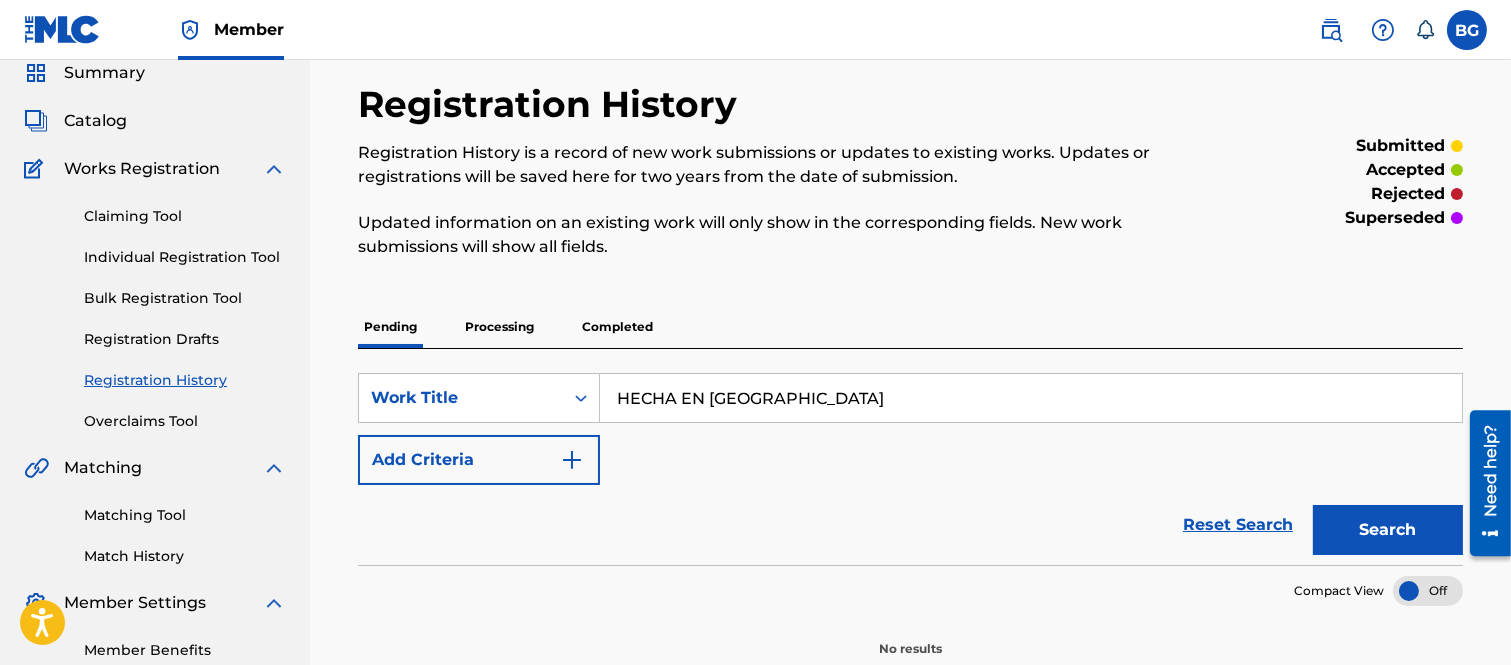 scroll, scrollTop: 111, scrollLeft: 0, axis: vertical 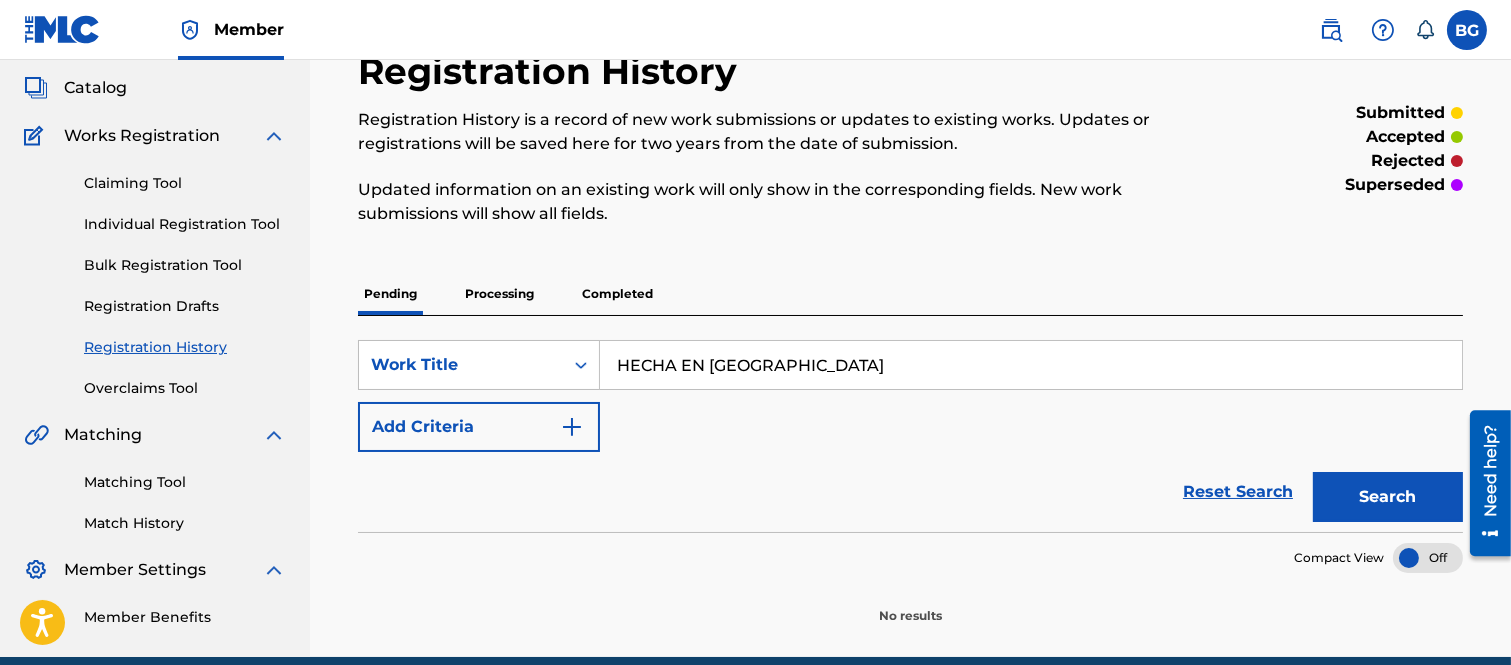 click on "Processing" at bounding box center (499, 294) 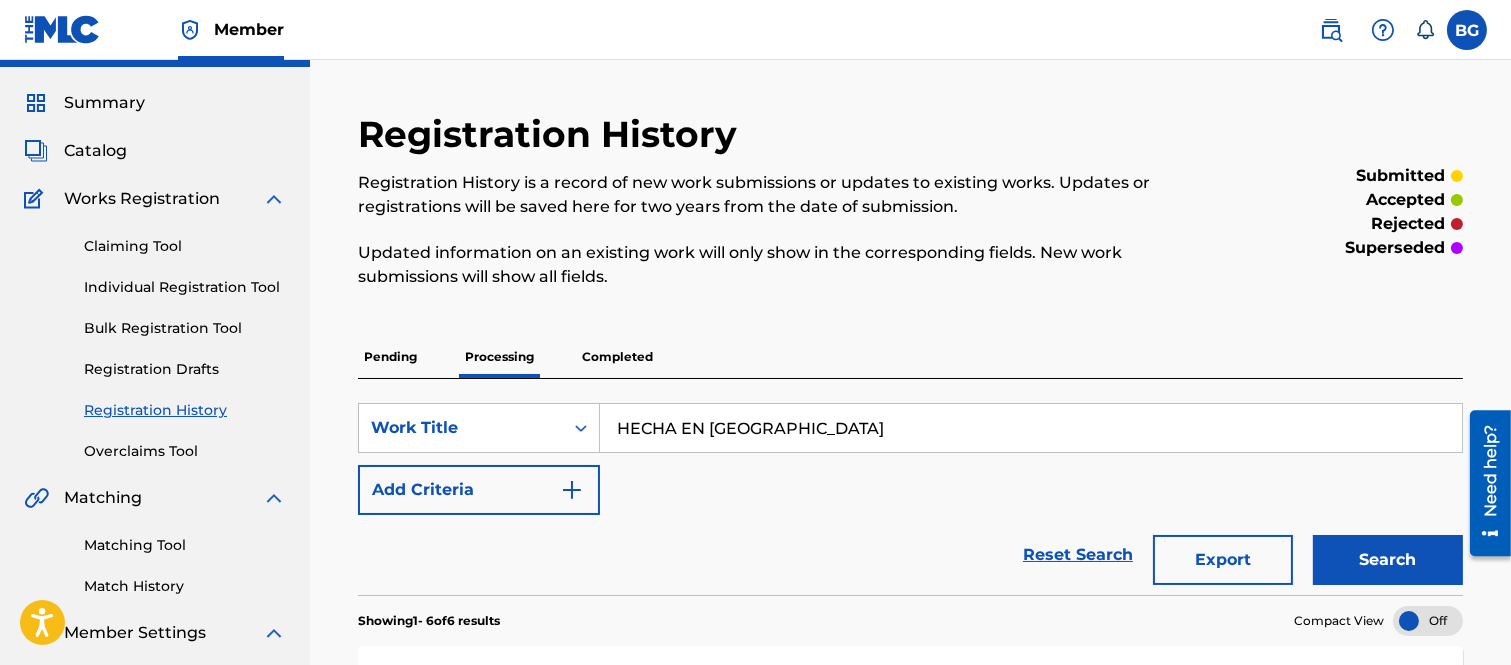 scroll, scrollTop: 0, scrollLeft: 0, axis: both 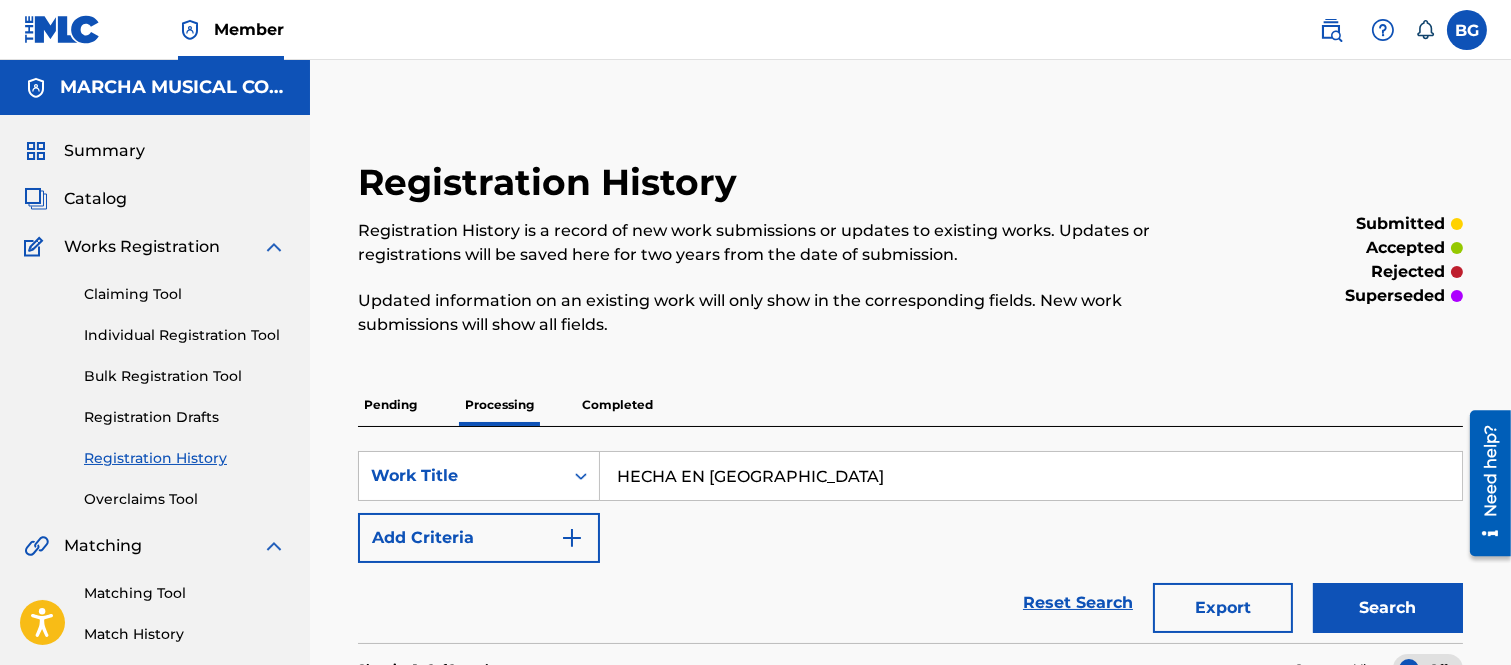 click on "Completed" at bounding box center [617, 405] 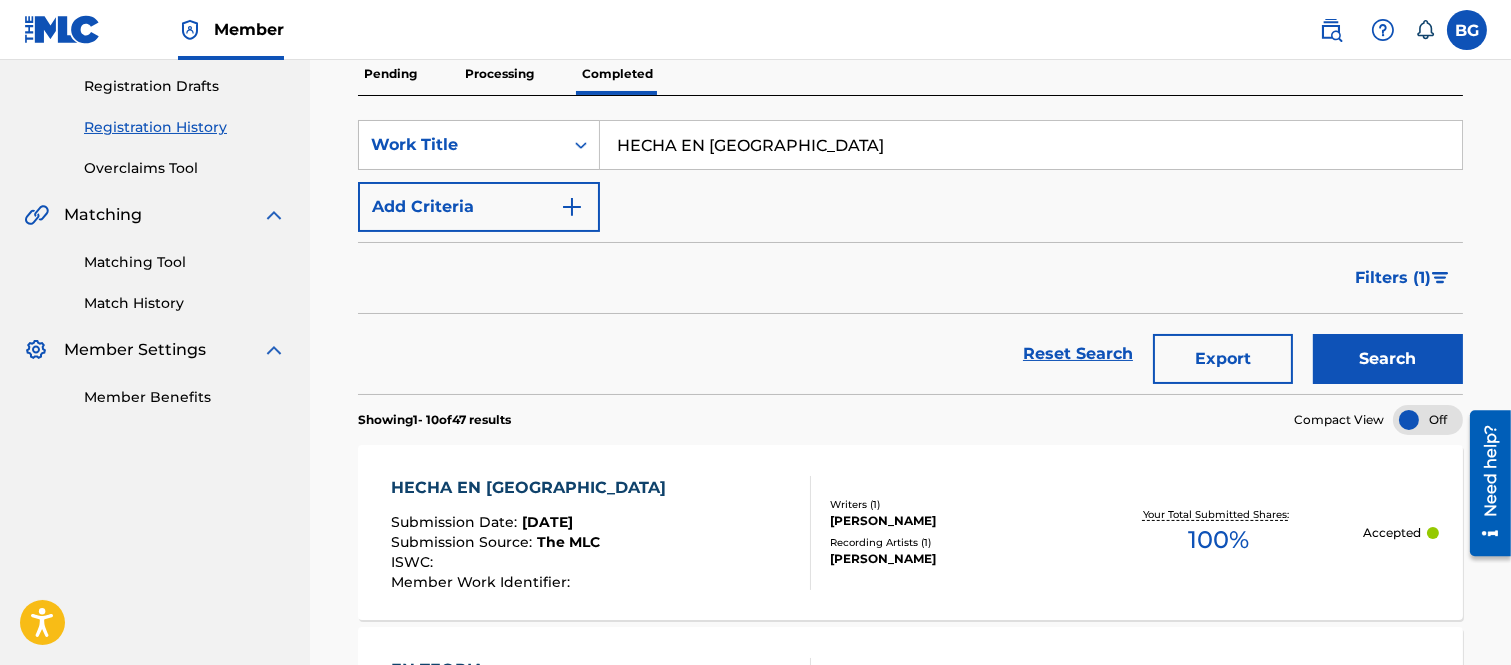 scroll, scrollTop: 333, scrollLeft: 0, axis: vertical 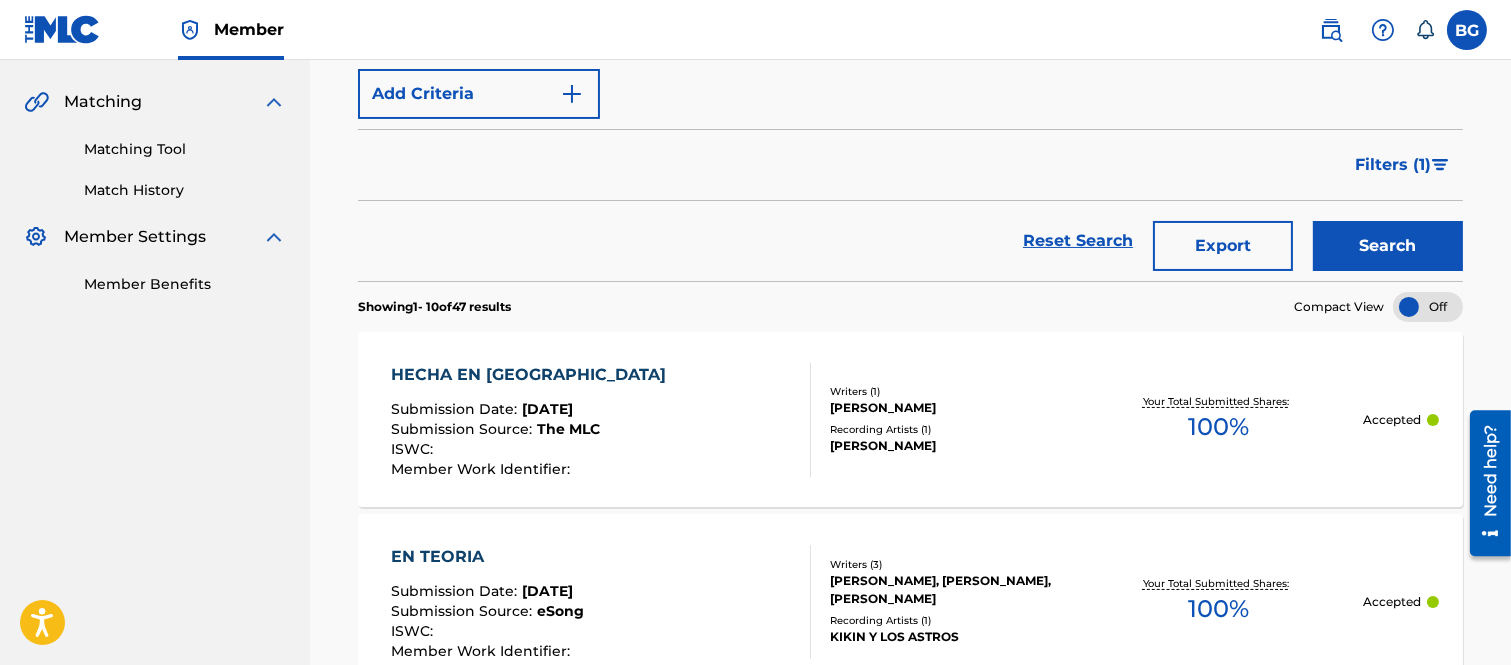 drag, startPoint x: 678, startPoint y: 453, endPoint x: 481, endPoint y: 371, distance: 213.38463 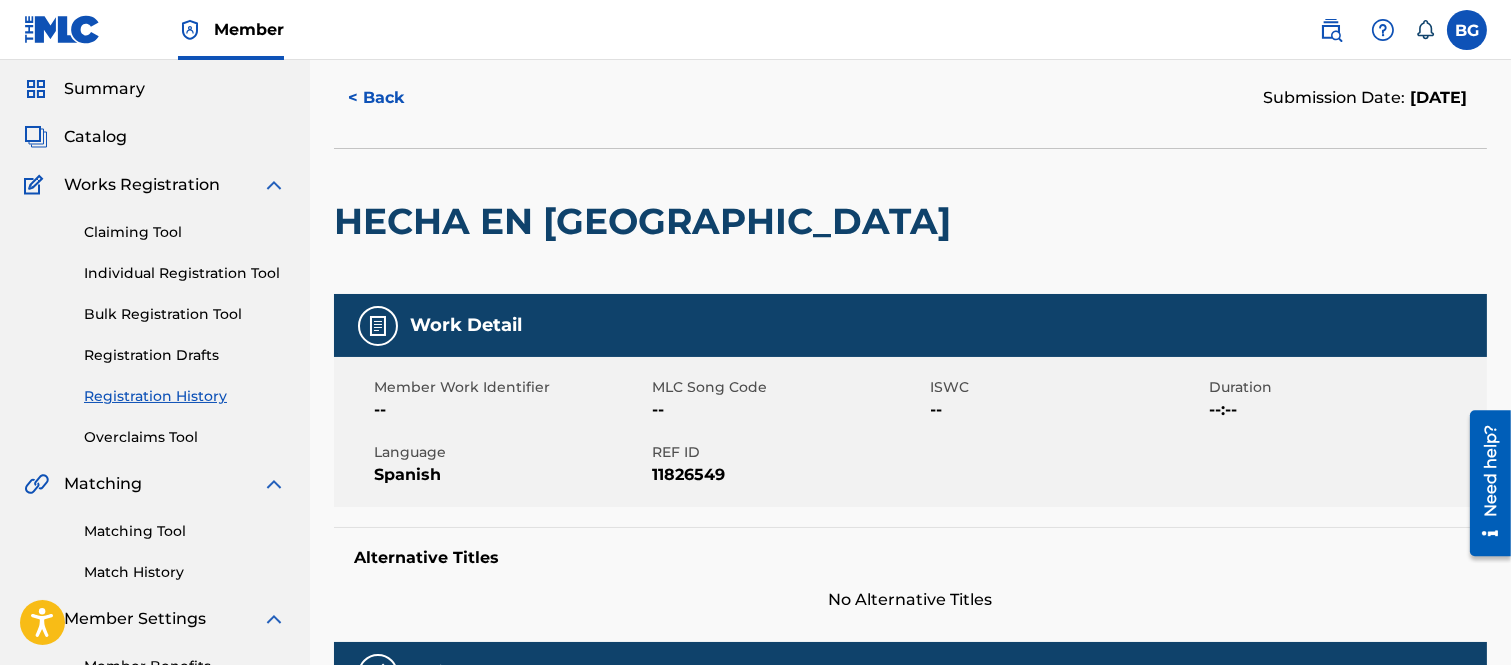 scroll, scrollTop: 0, scrollLeft: 0, axis: both 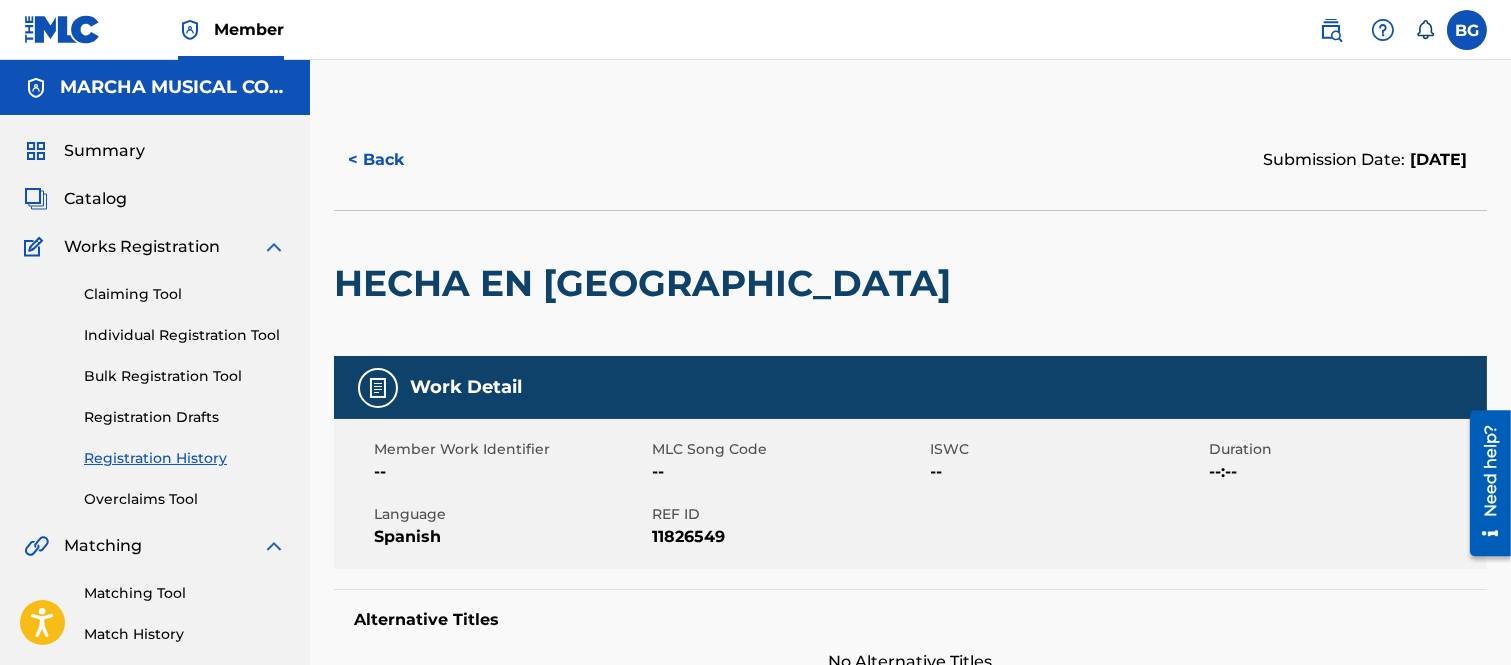 click on "< Back" at bounding box center [394, 160] 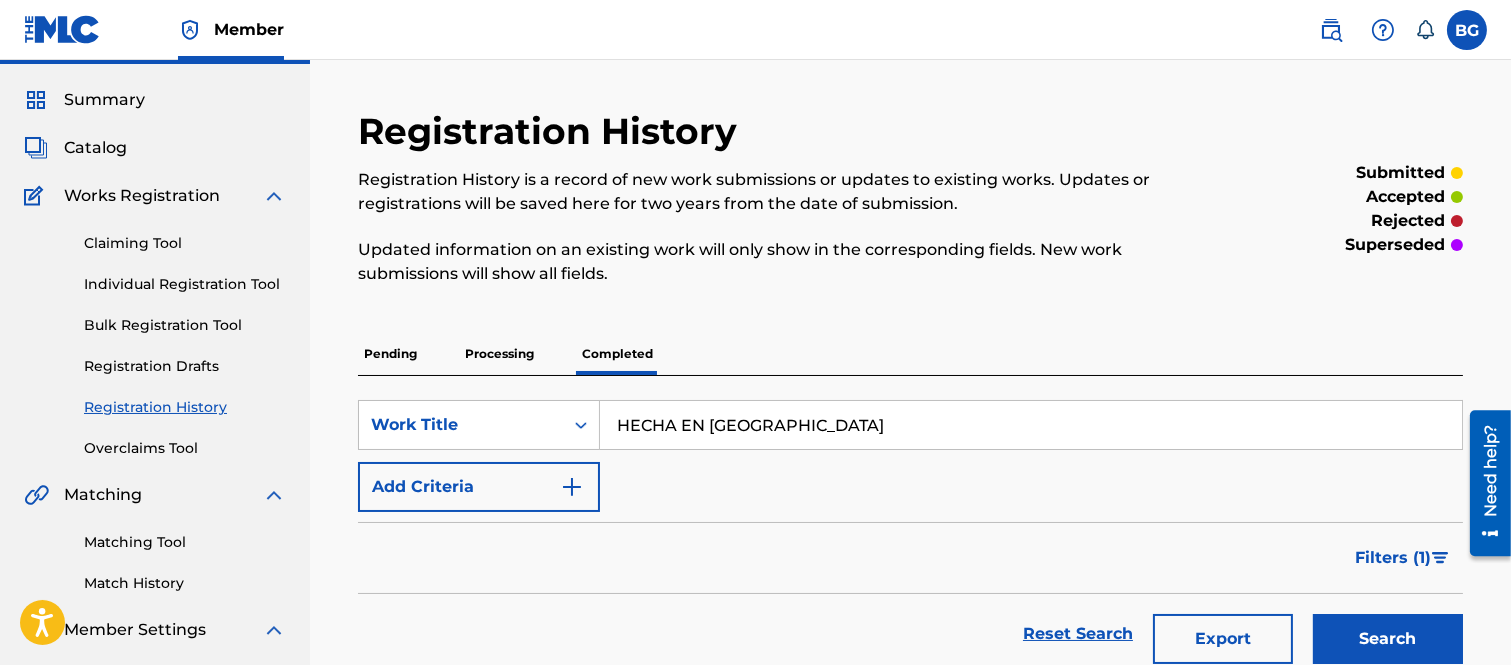 scroll, scrollTop: 0, scrollLeft: 0, axis: both 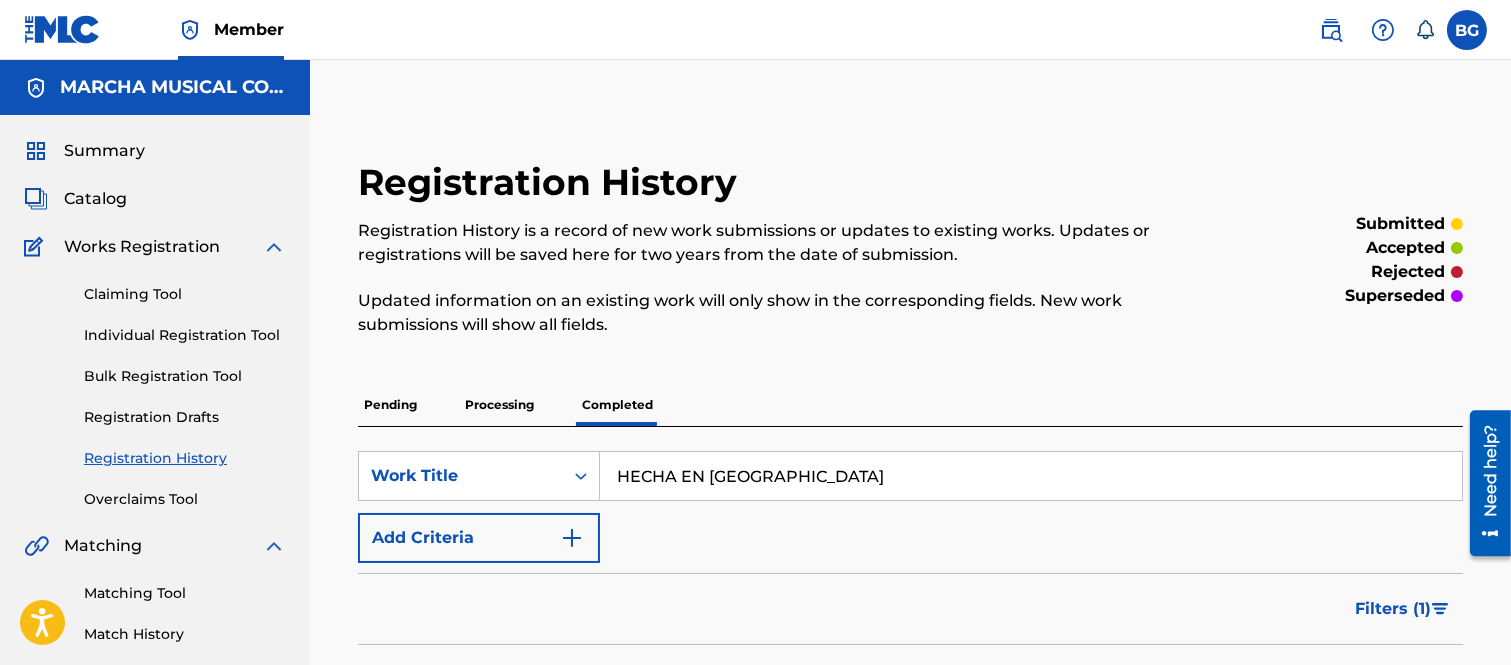 click on "Catalog" at bounding box center [95, 199] 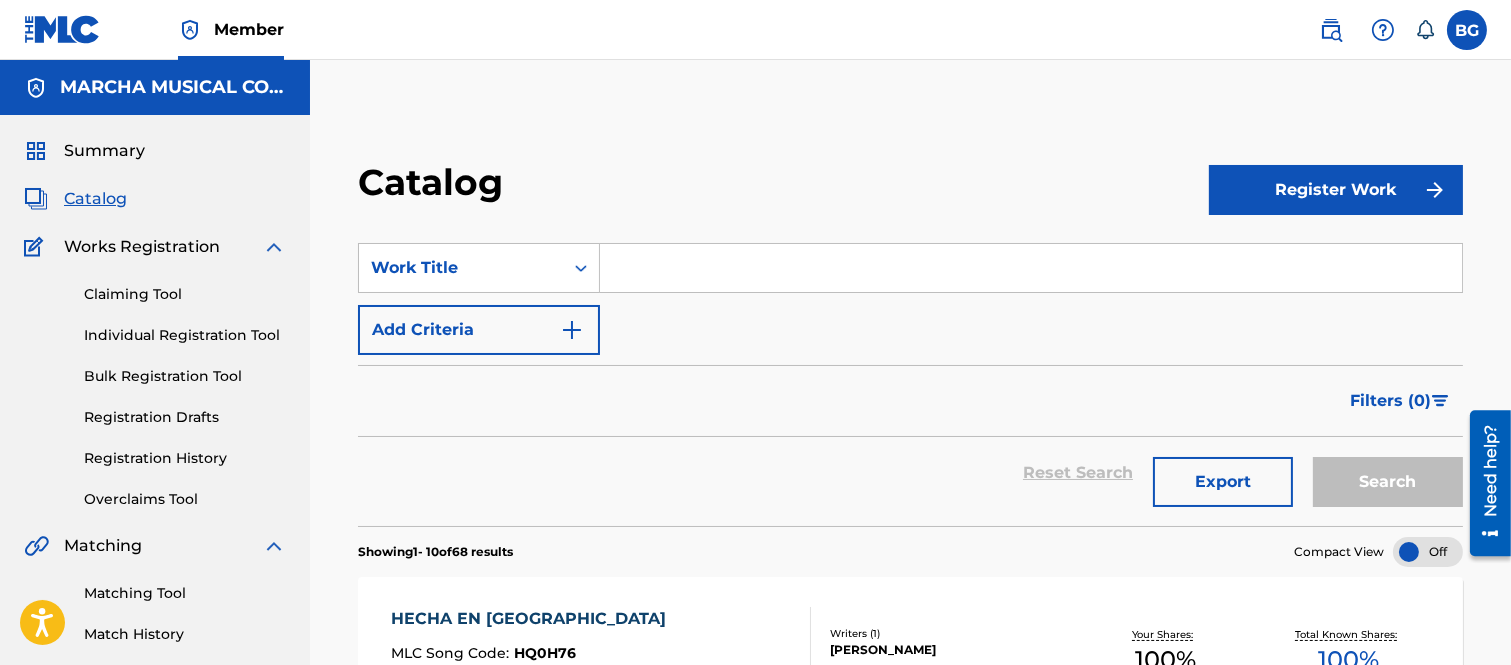 click at bounding box center (1031, 268) 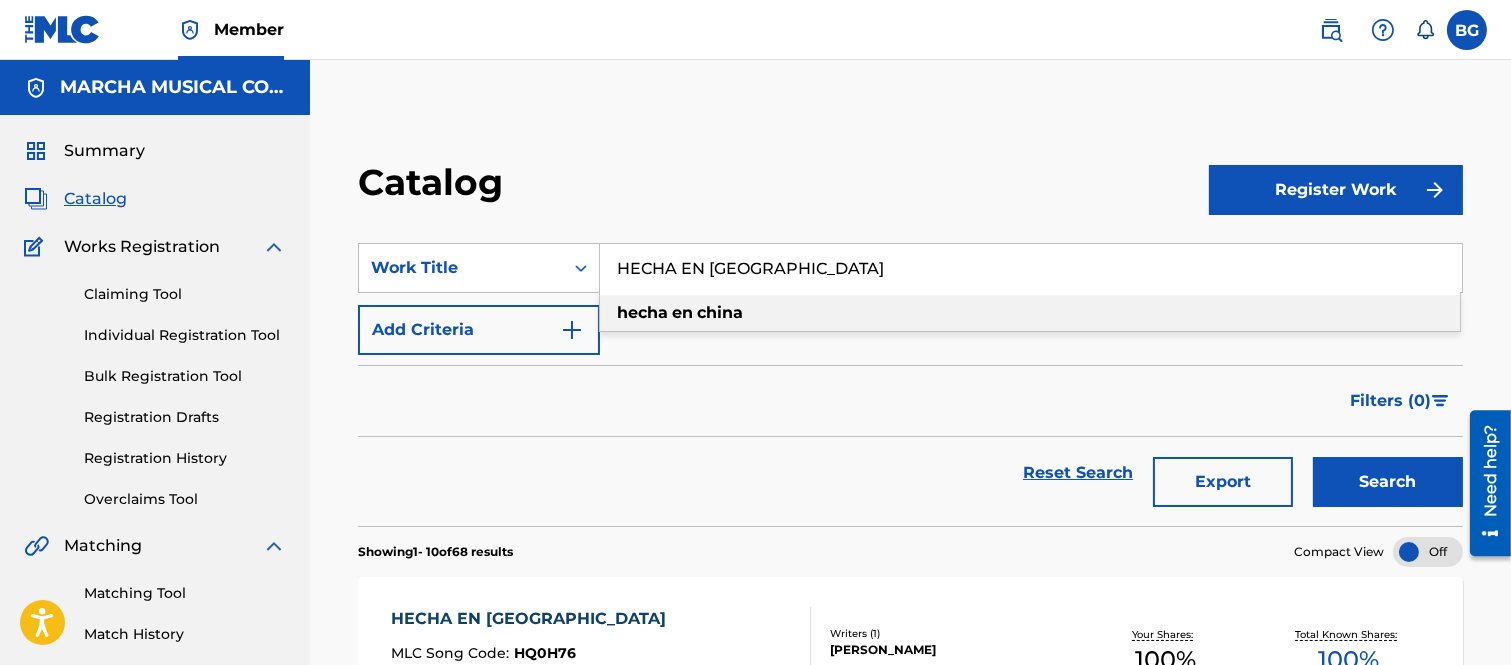 click on "china" at bounding box center (720, 312) 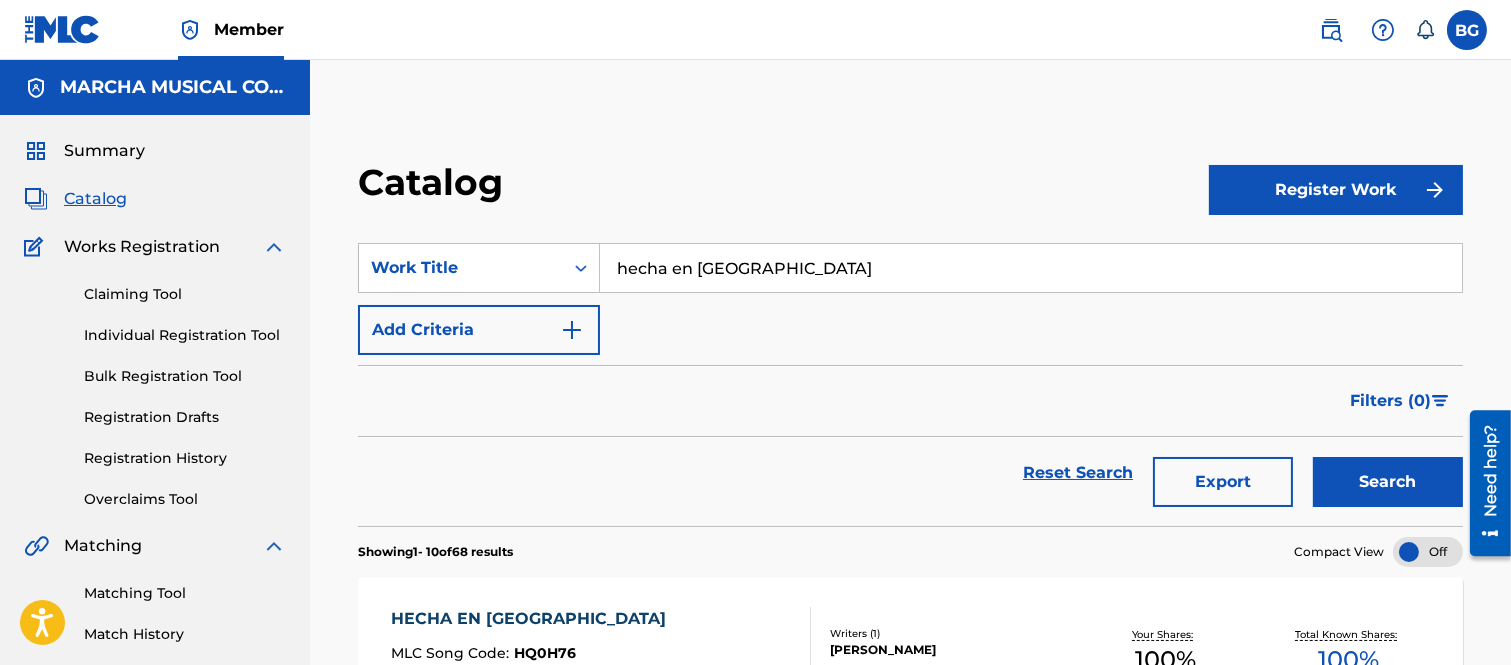 click on "Search" at bounding box center [1388, 482] 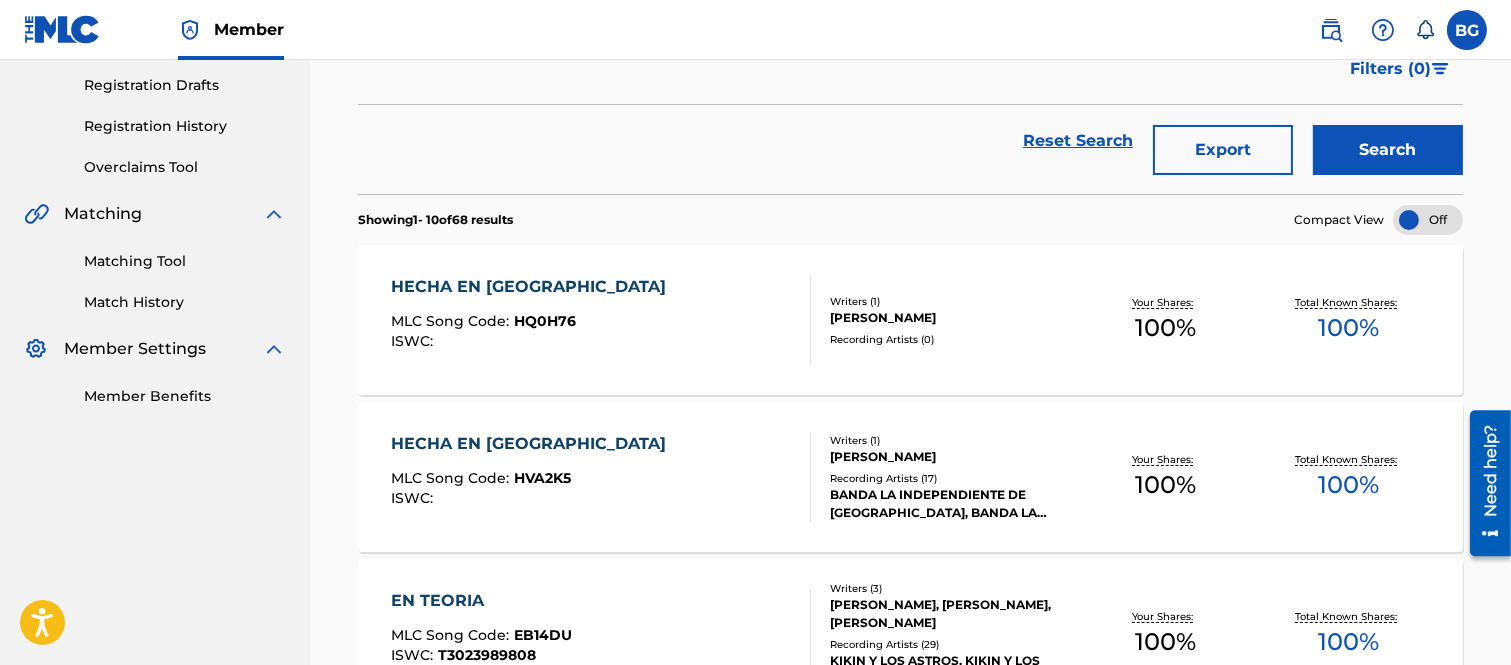 scroll, scrollTop: 333, scrollLeft: 0, axis: vertical 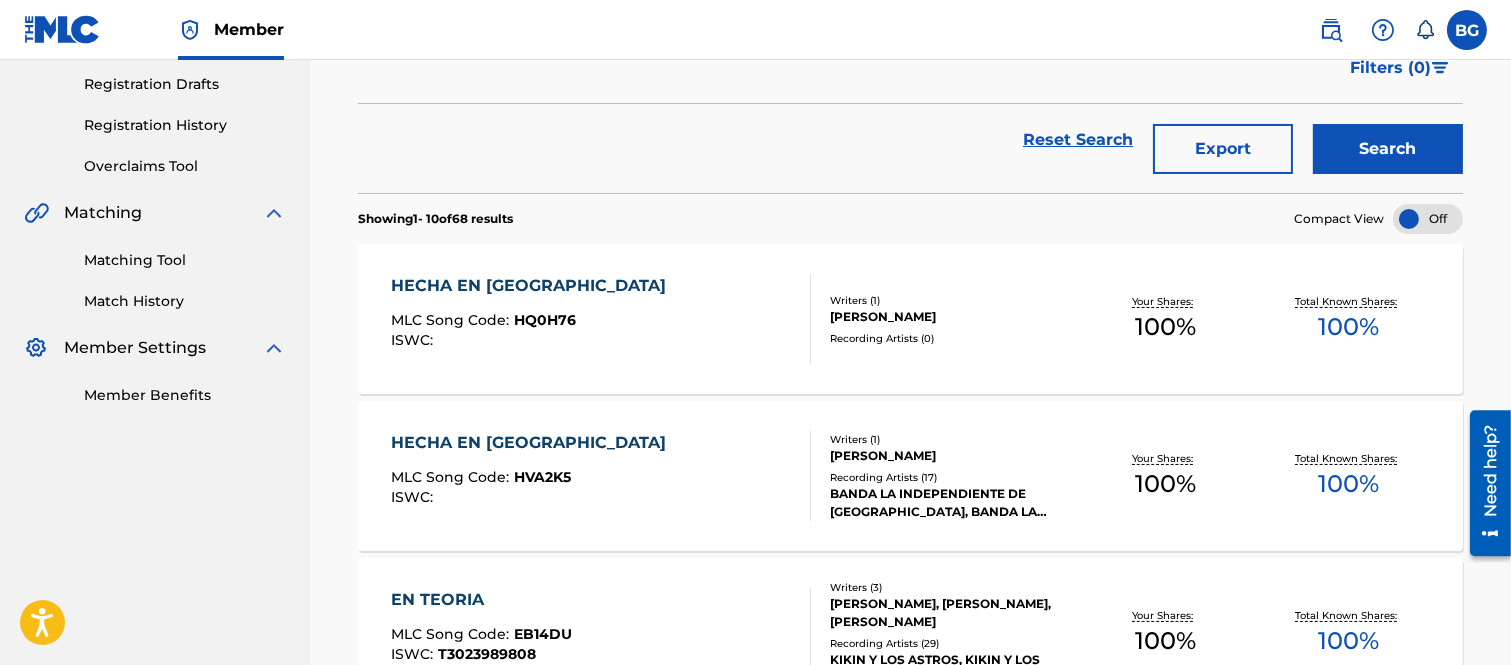 click on "HECHA EN [GEOGRAPHIC_DATA]" at bounding box center (533, 286) 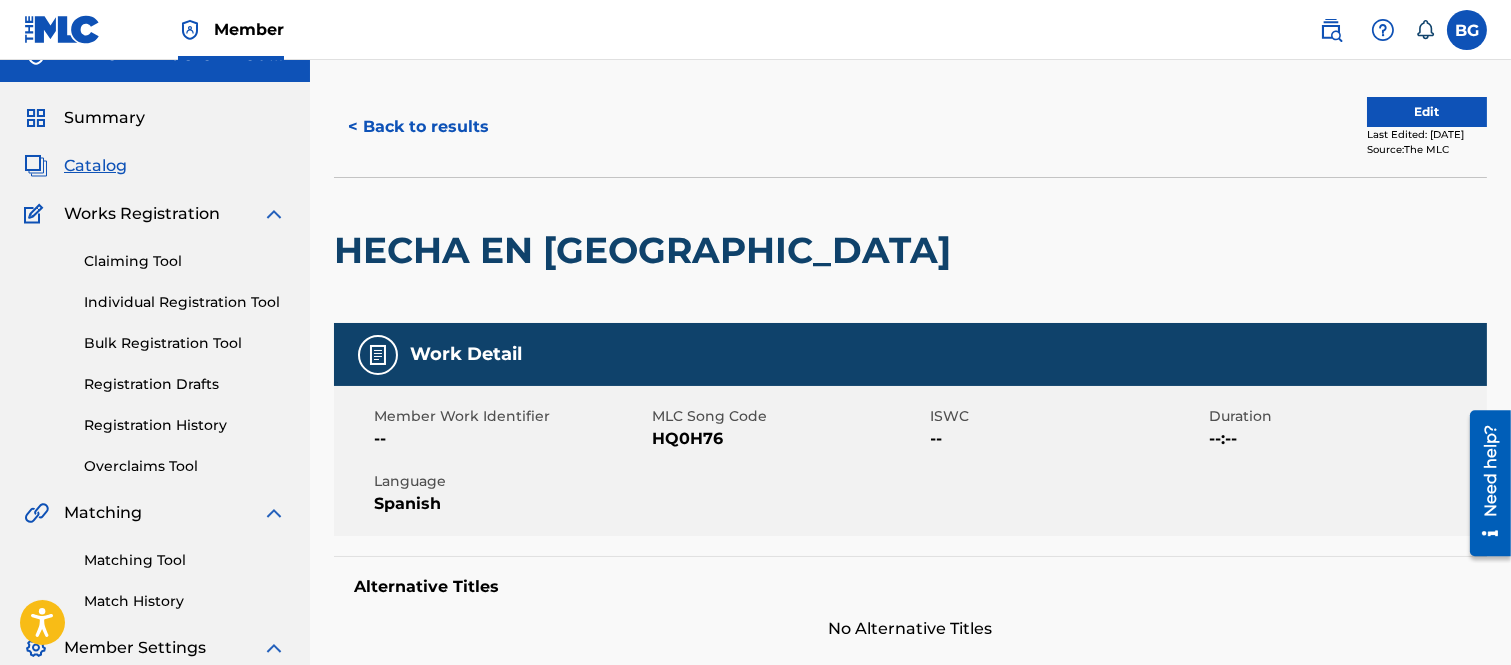 scroll, scrollTop: 0, scrollLeft: 0, axis: both 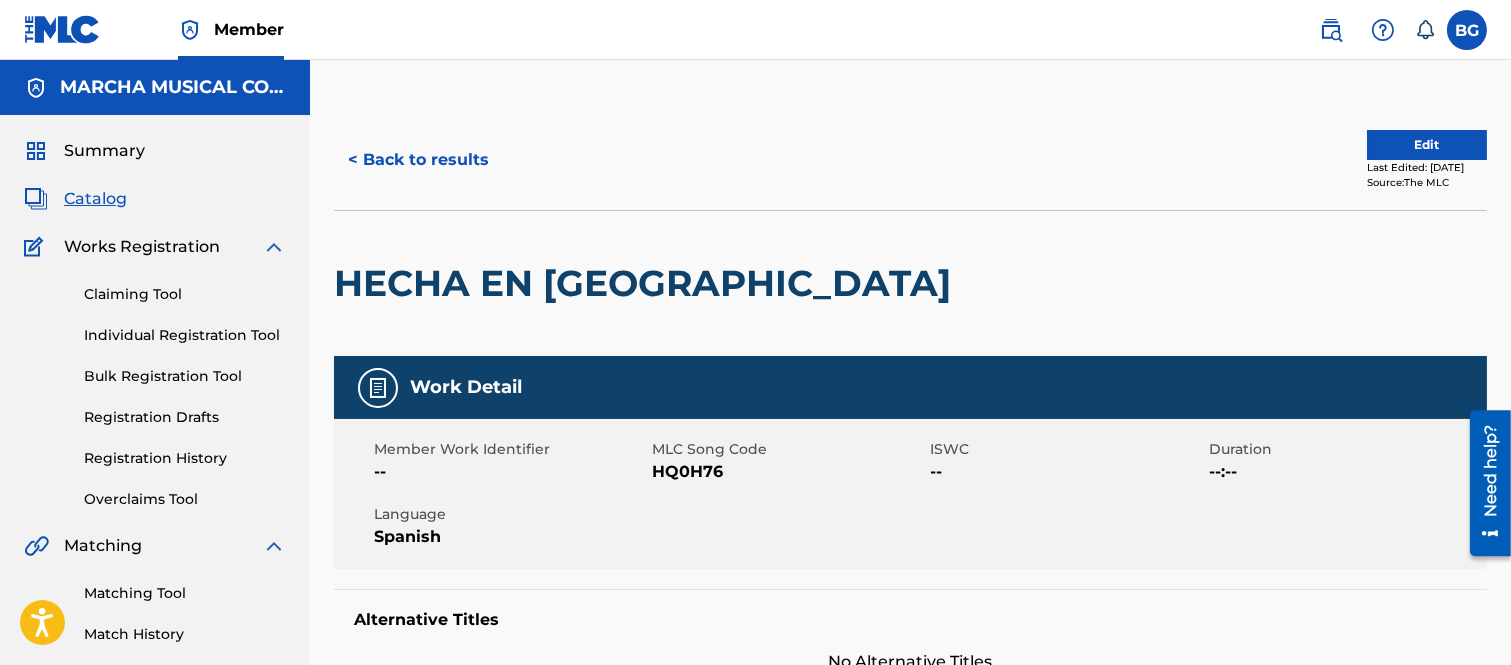 click on "Edit" at bounding box center [1427, 145] 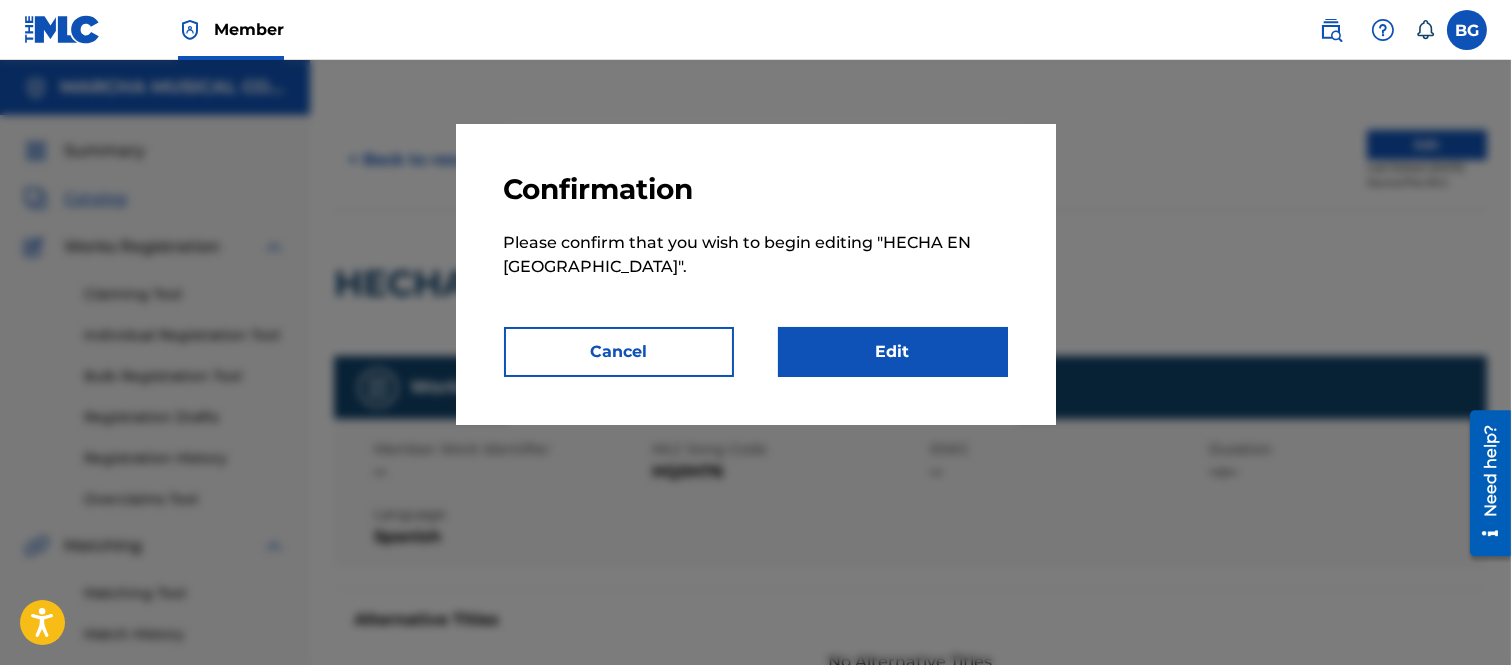 click on "Edit" at bounding box center [893, 352] 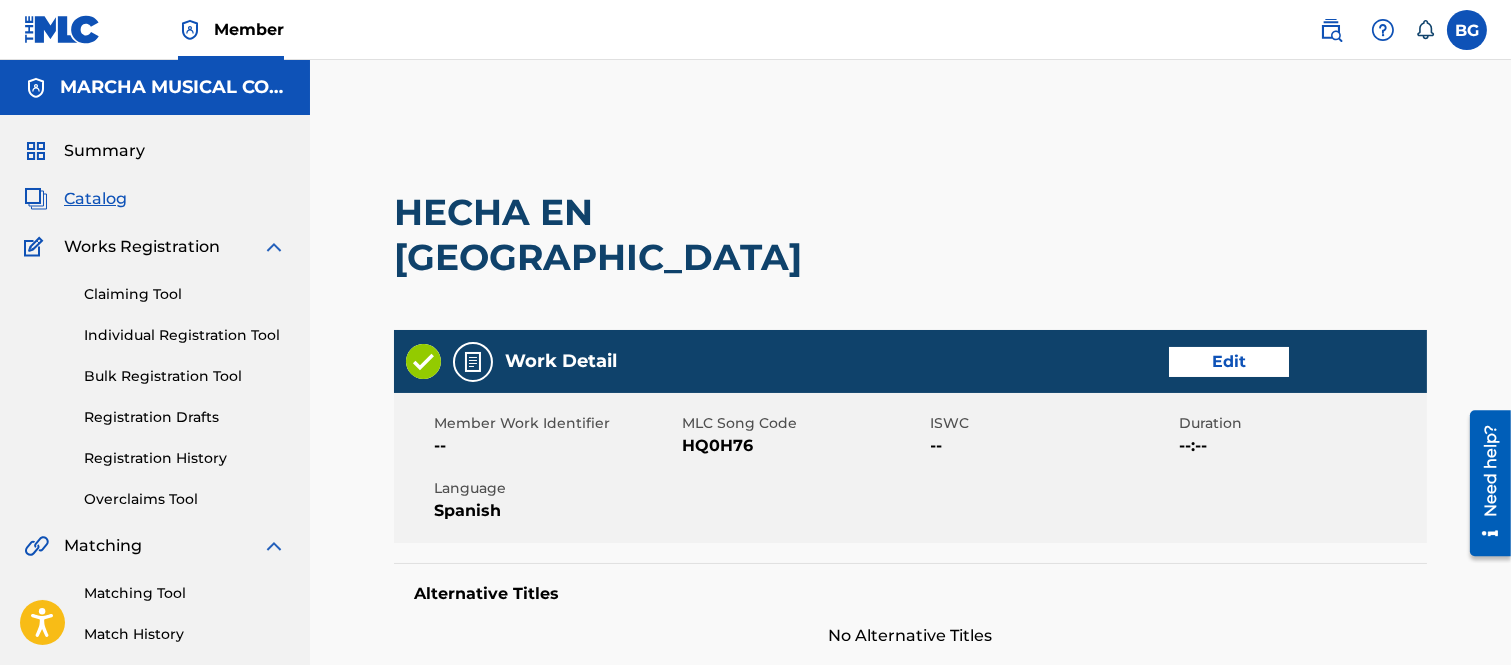 click on "Edit" at bounding box center (1229, 362) 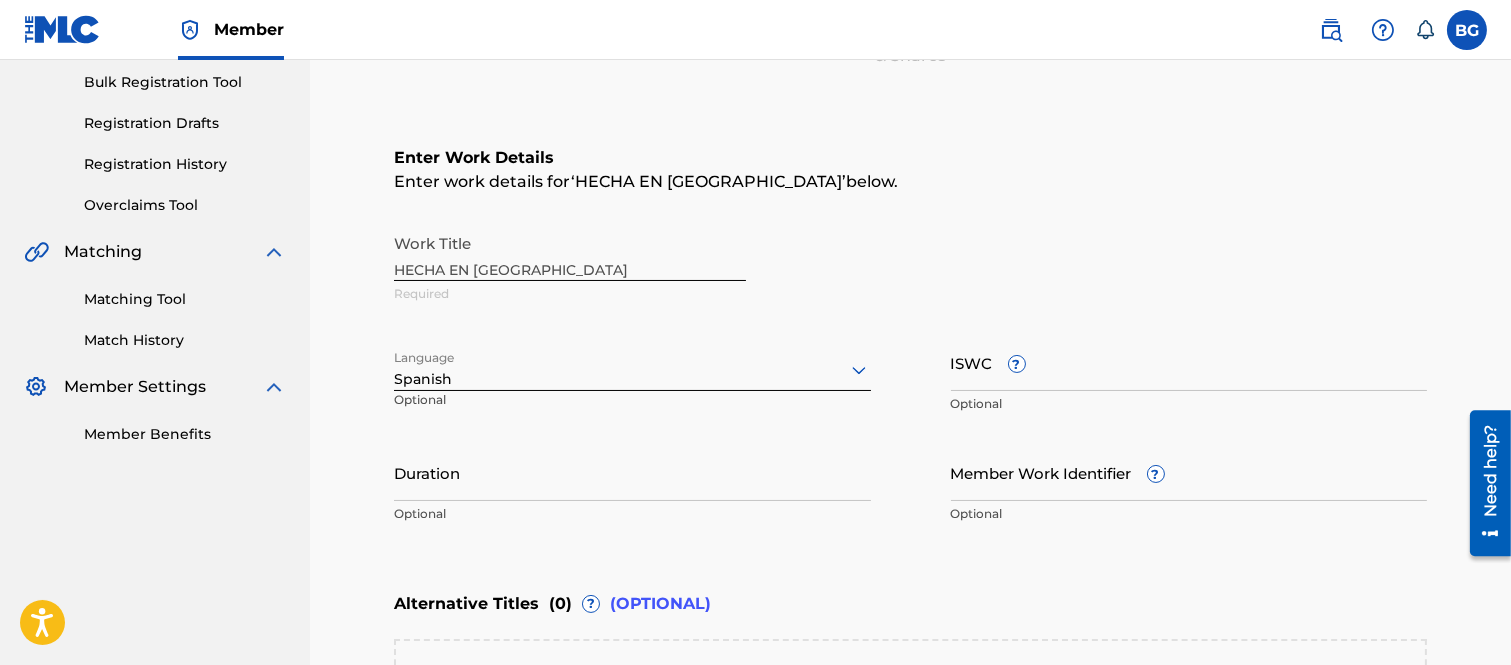scroll, scrollTop: 333, scrollLeft: 0, axis: vertical 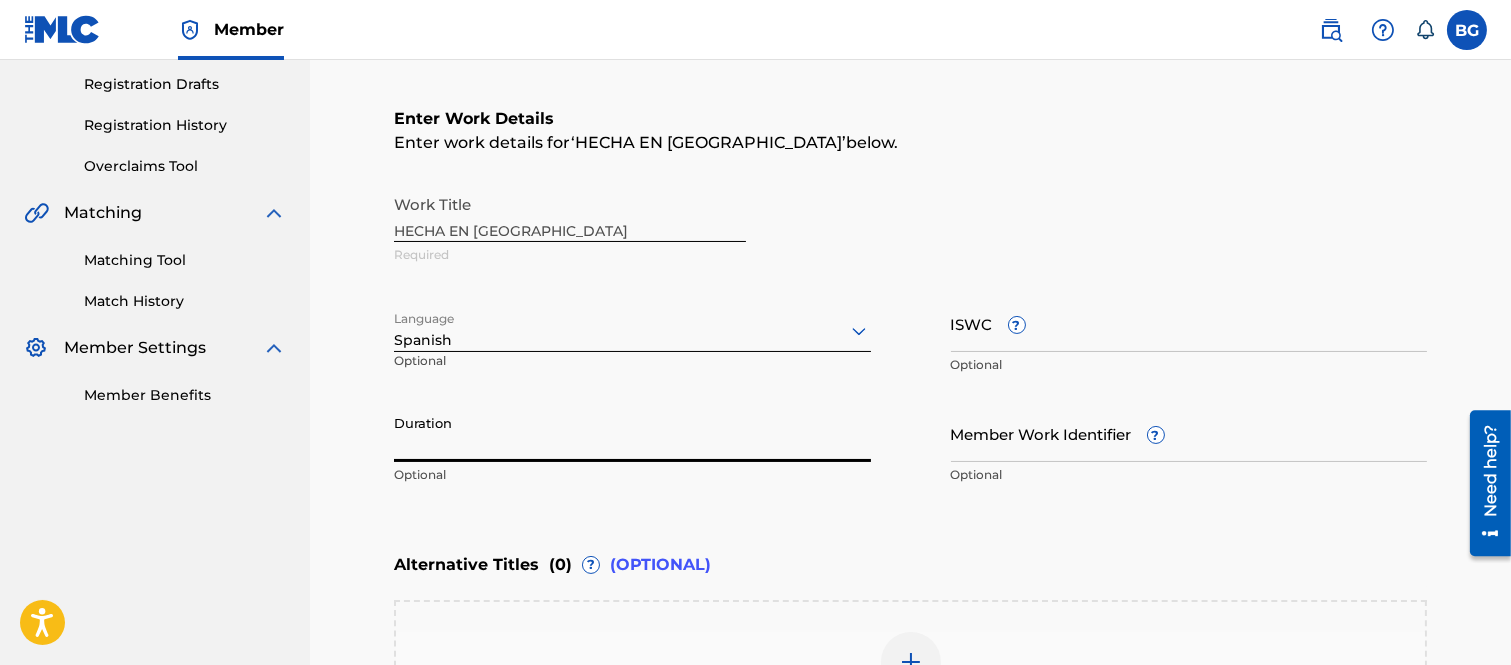 click on "Duration" at bounding box center (632, 433) 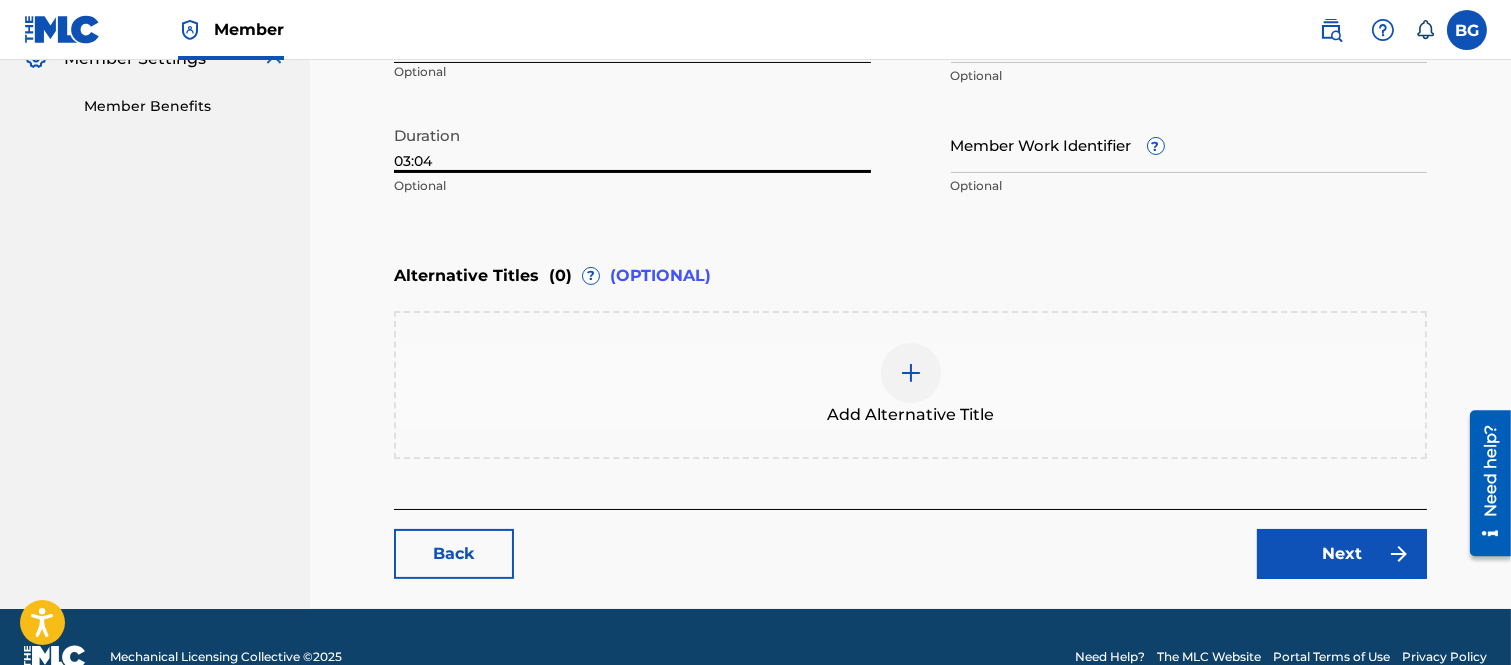 scroll, scrollTop: 658, scrollLeft: 0, axis: vertical 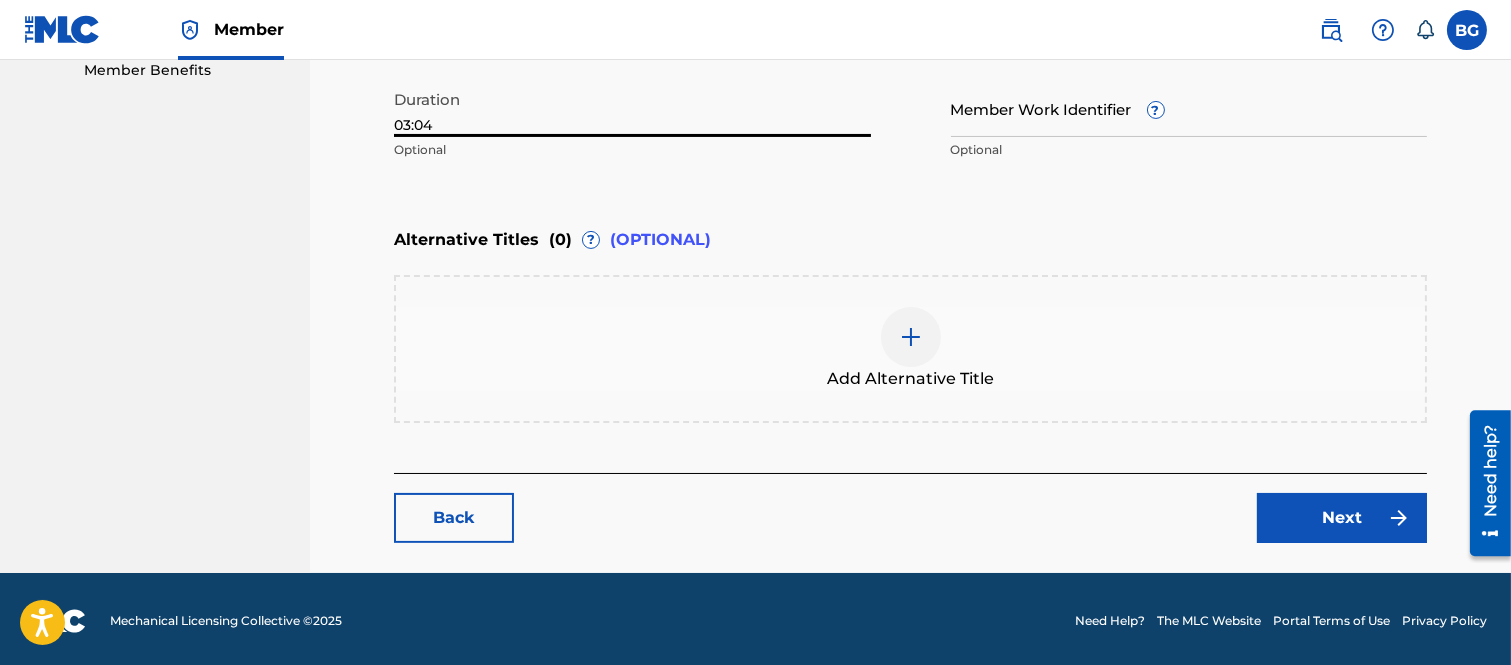 type on "03:04" 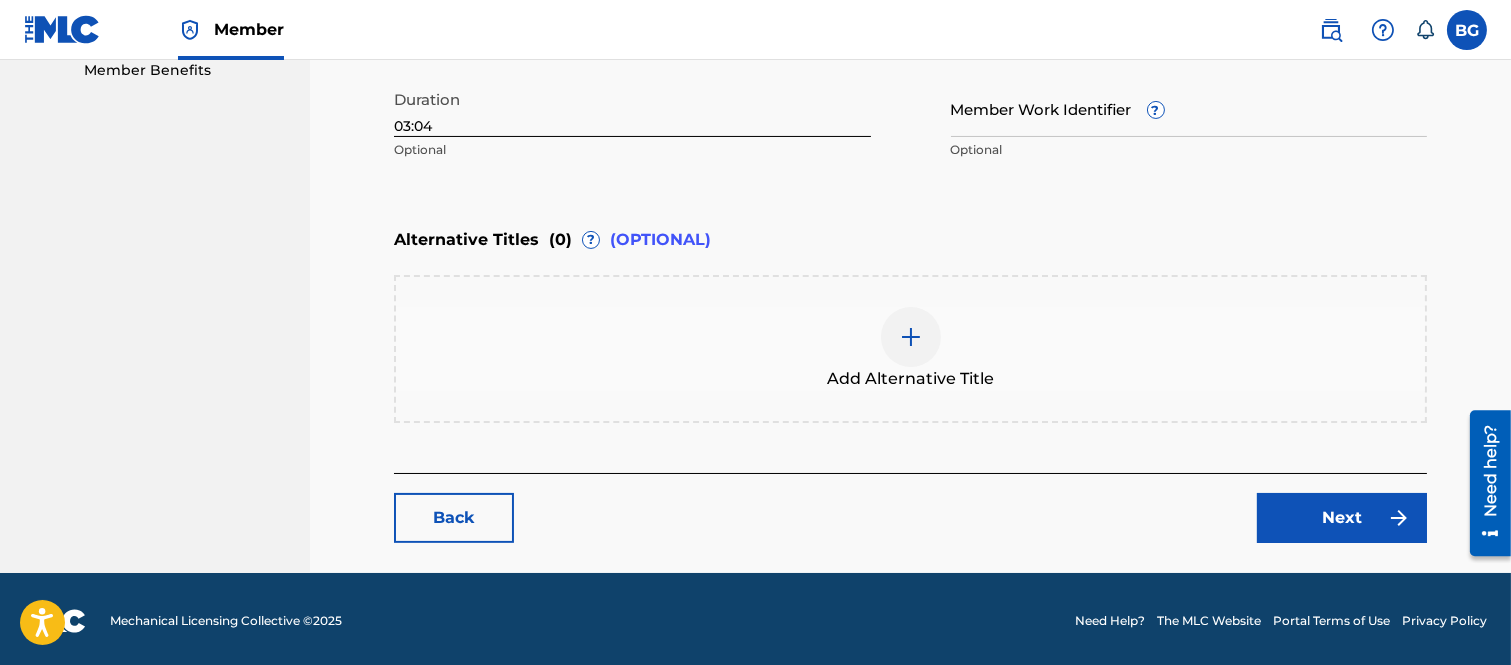 click on "Next" at bounding box center [1342, 518] 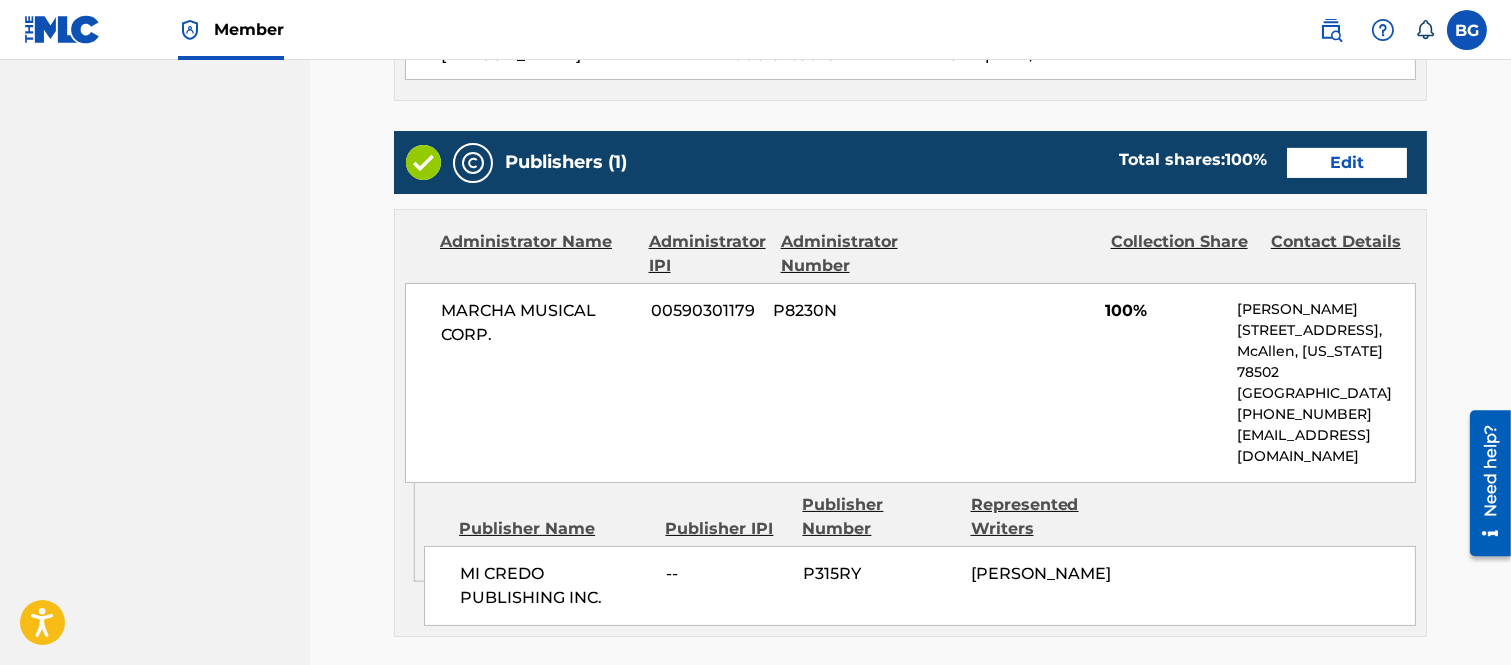 scroll, scrollTop: 777, scrollLeft: 0, axis: vertical 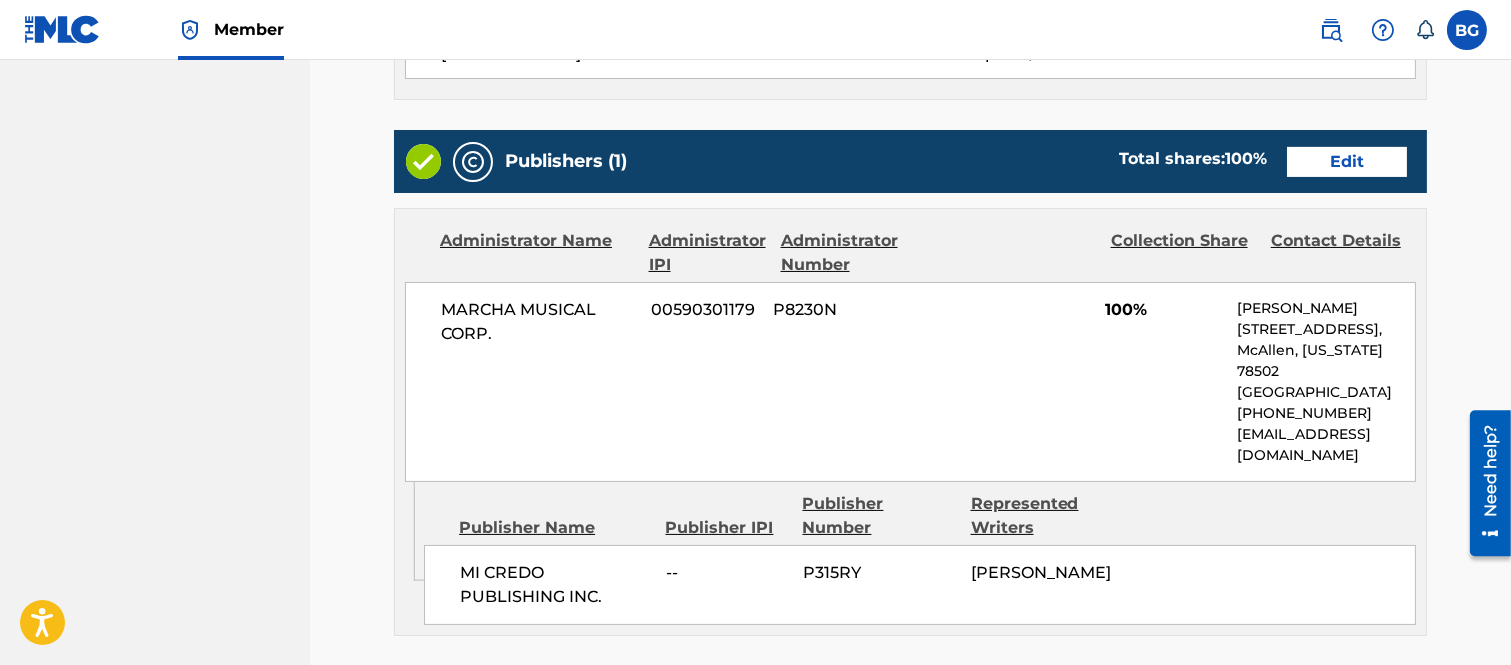 click on "Edit" at bounding box center (1347, 162) 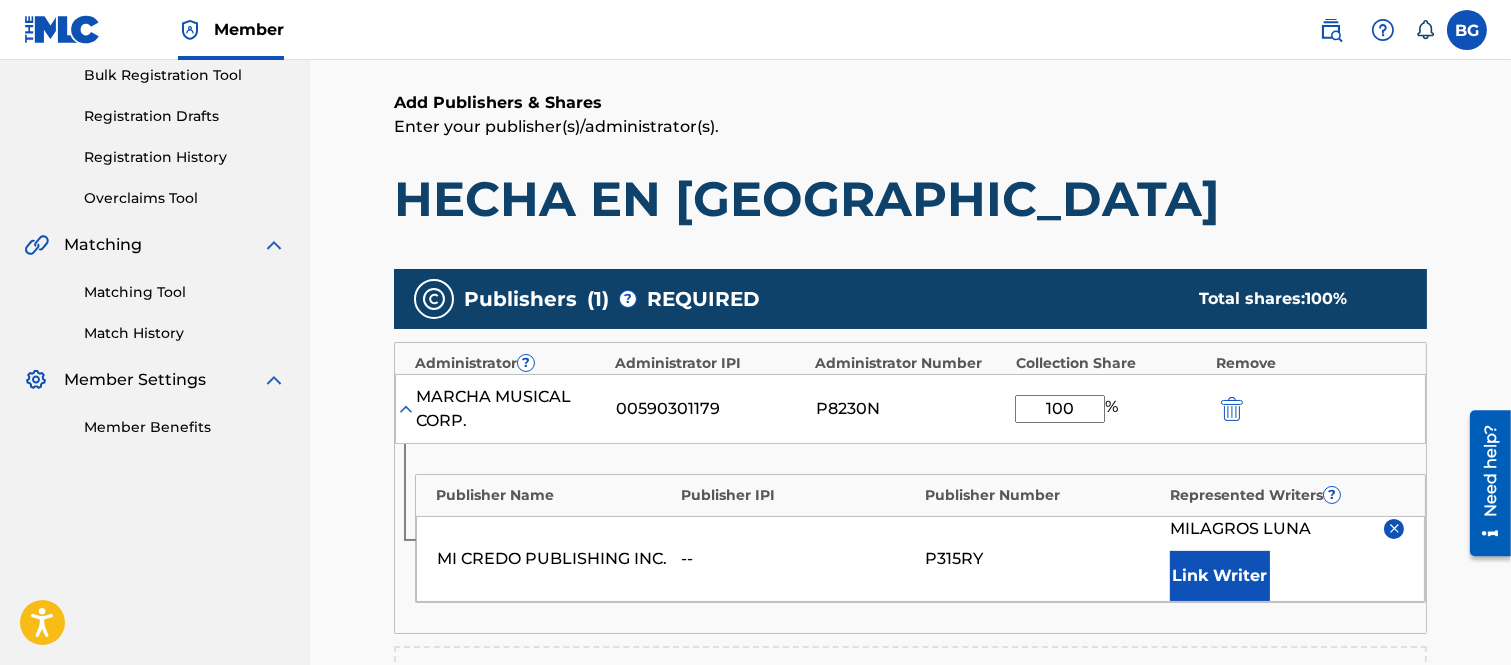 scroll, scrollTop: 333, scrollLeft: 0, axis: vertical 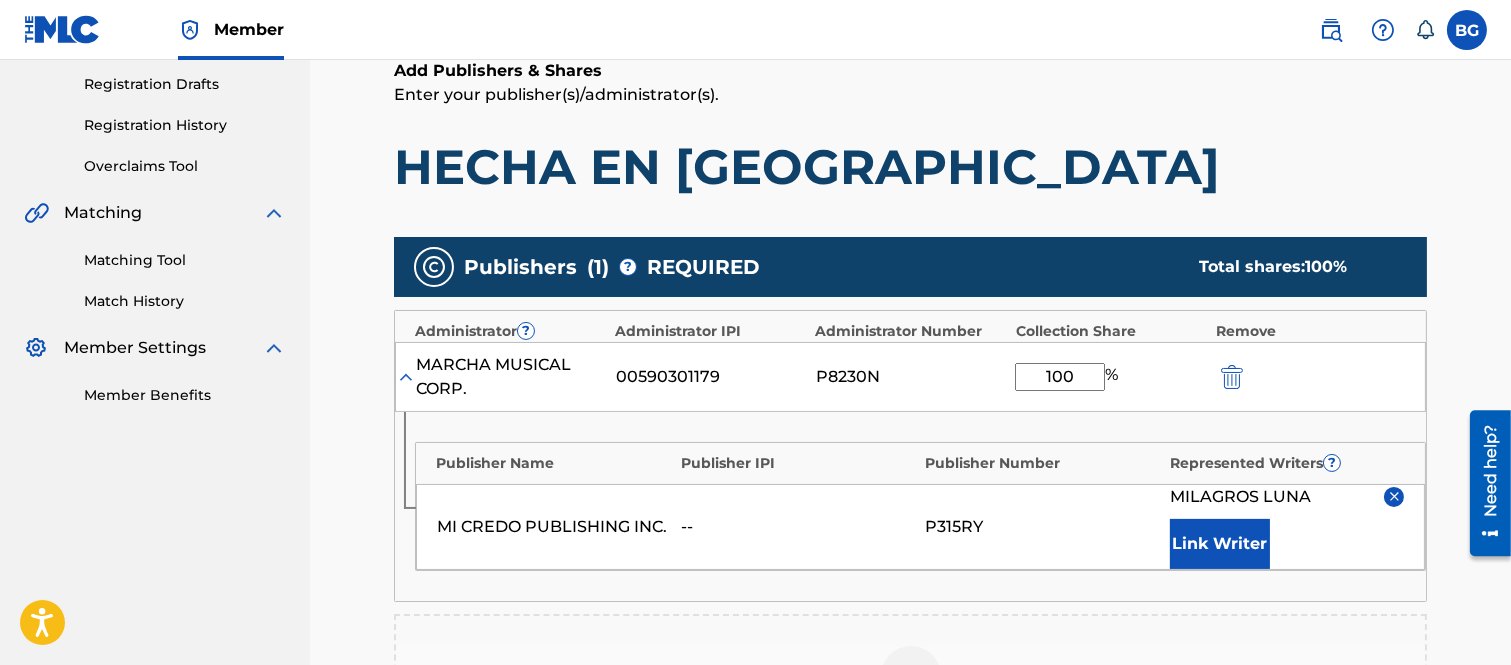 click at bounding box center (1232, 377) 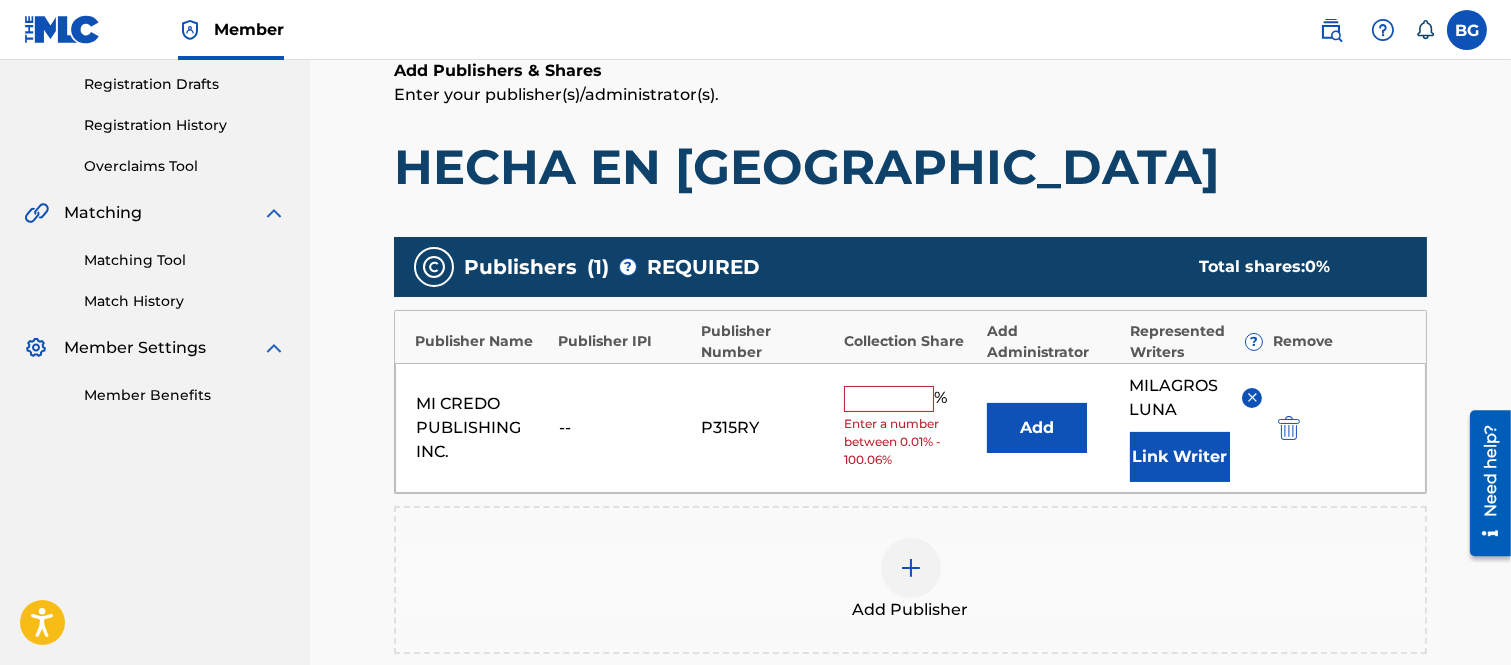 click at bounding box center (1289, 428) 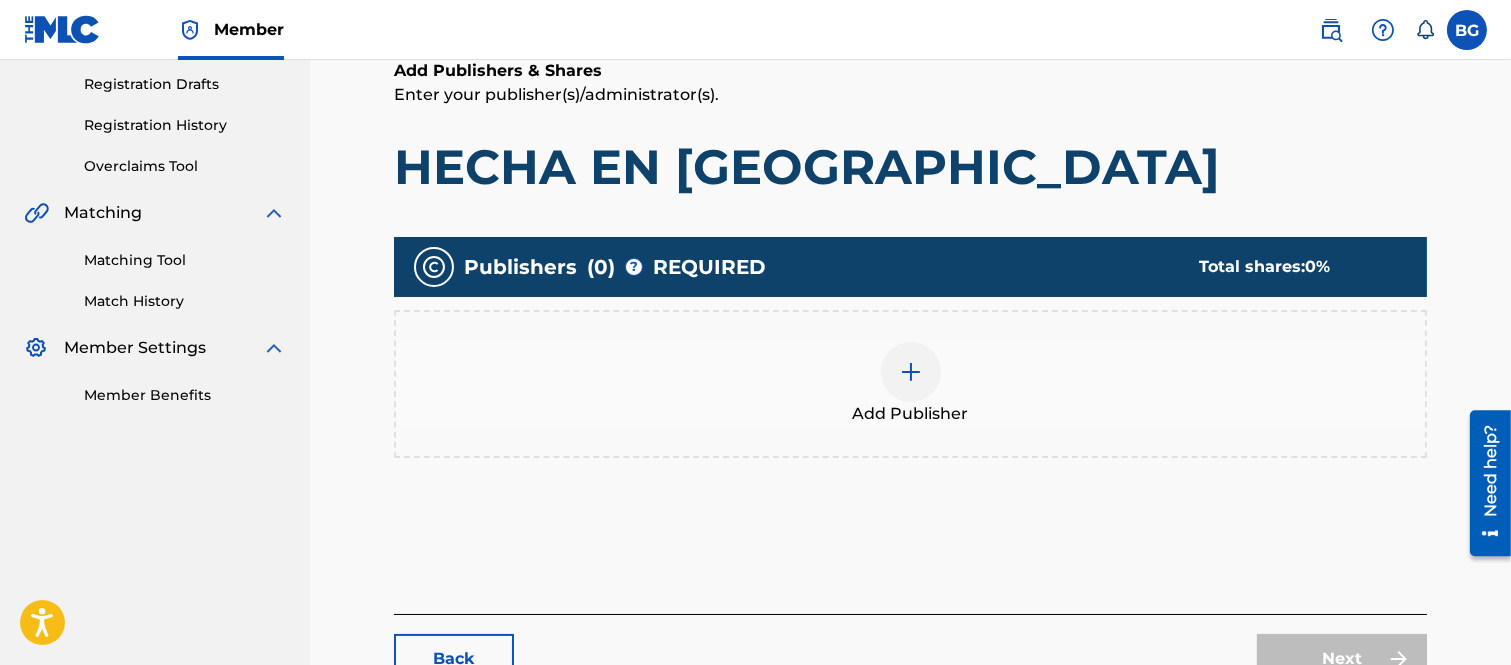 click at bounding box center (911, 372) 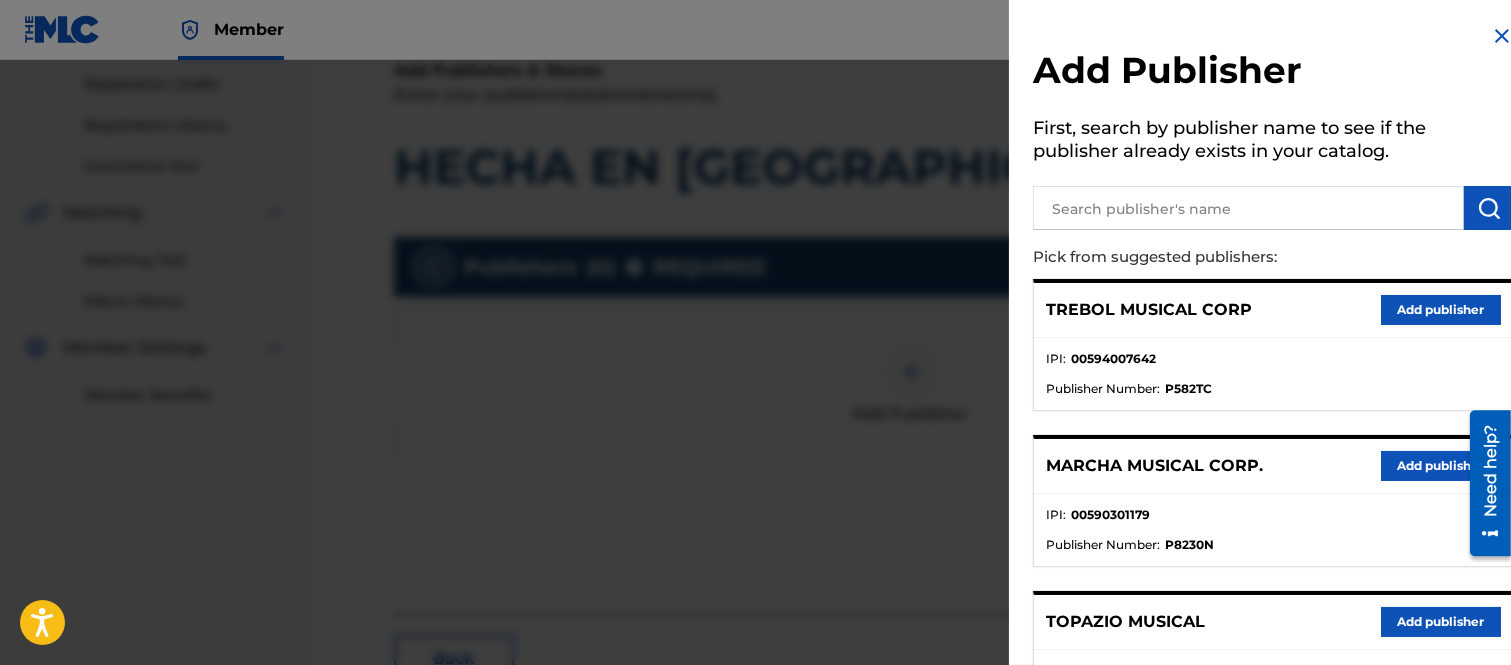 click on "Add publisher" at bounding box center (1441, 466) 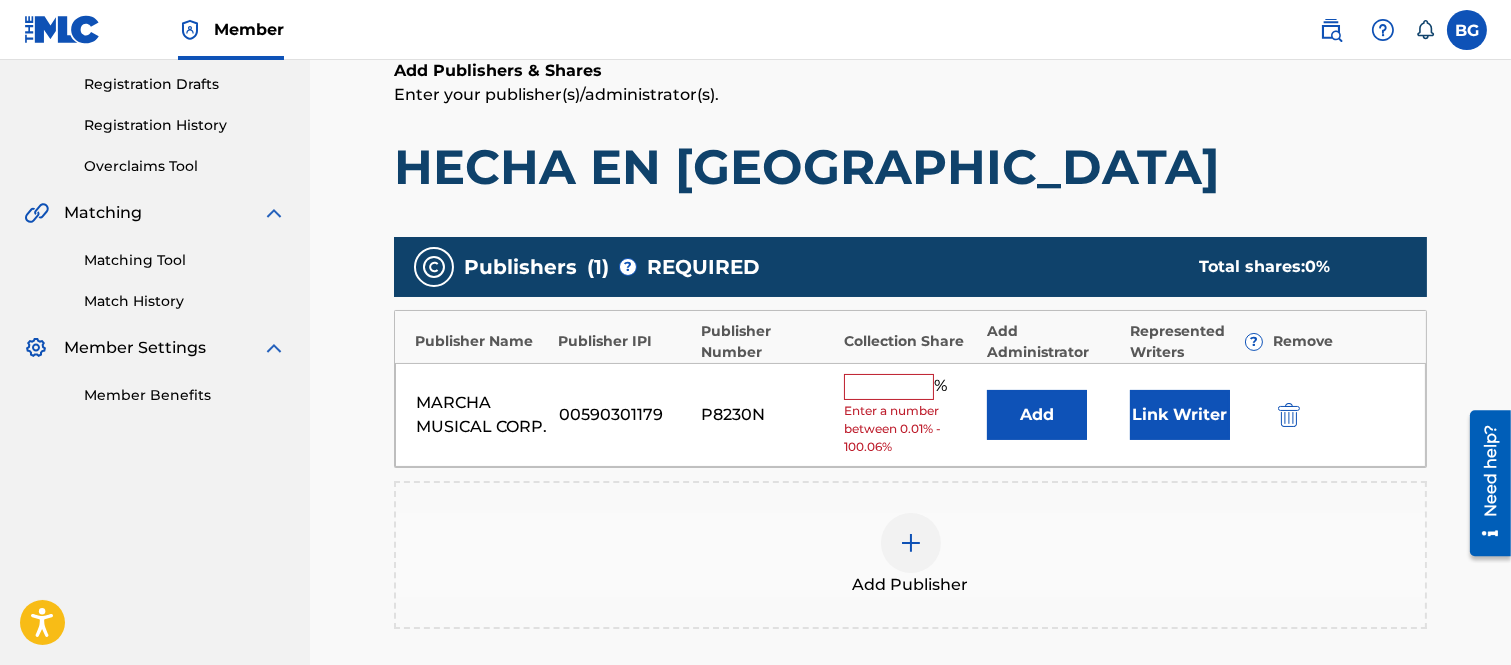 click at bounding box center [889, 387] 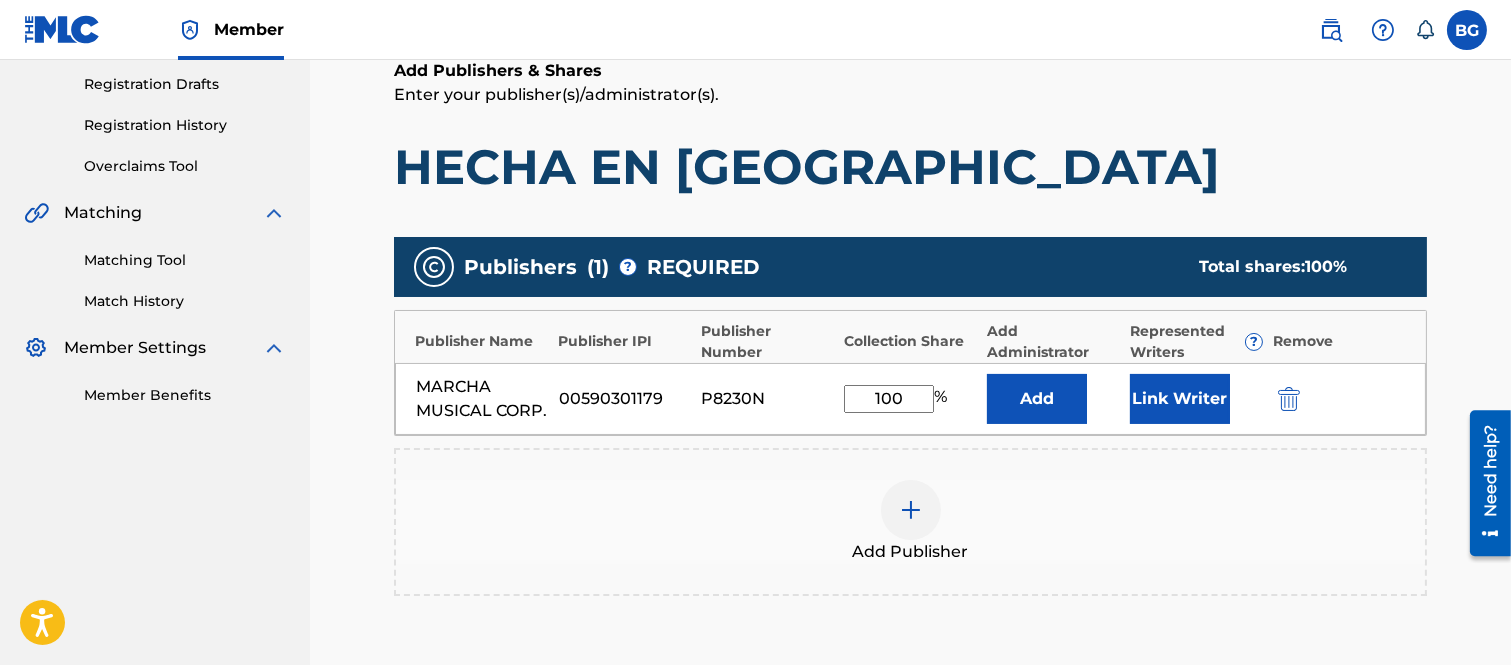 type on "100" 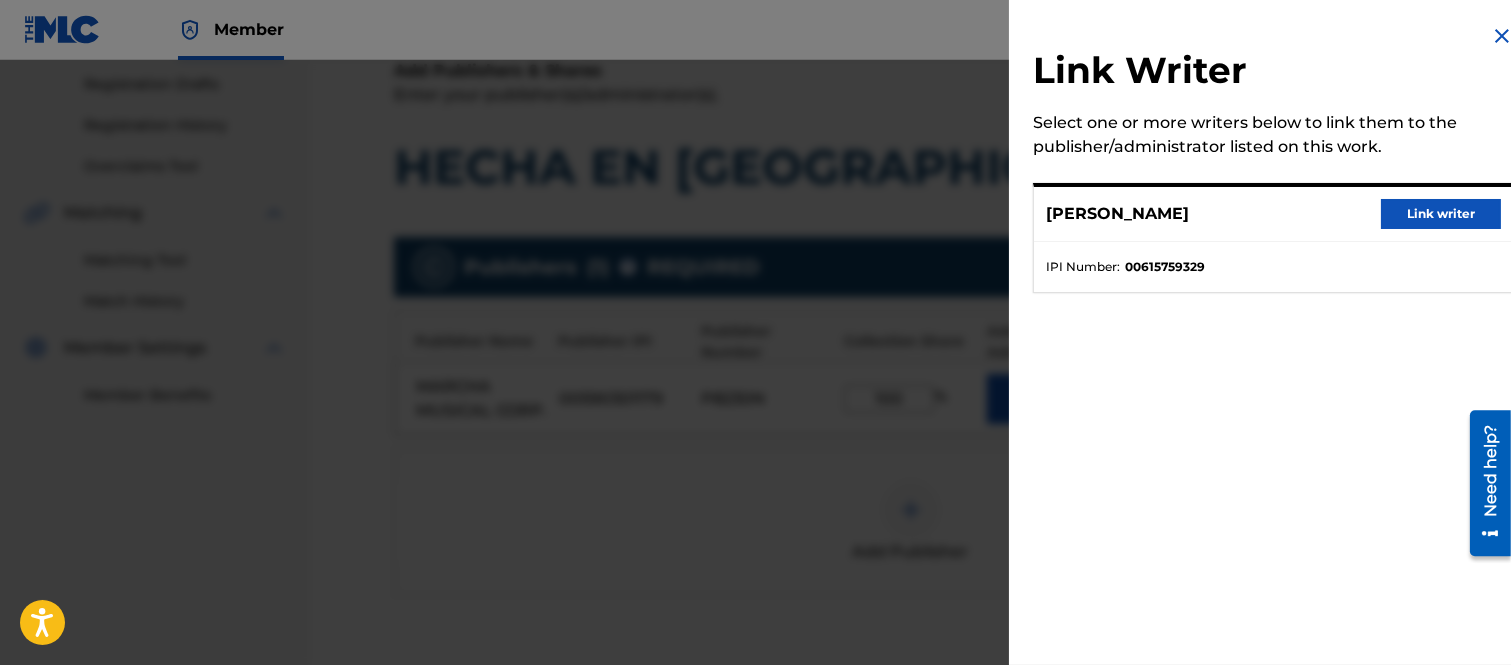 click on "Link writer" at bounding box center (1441, 214) 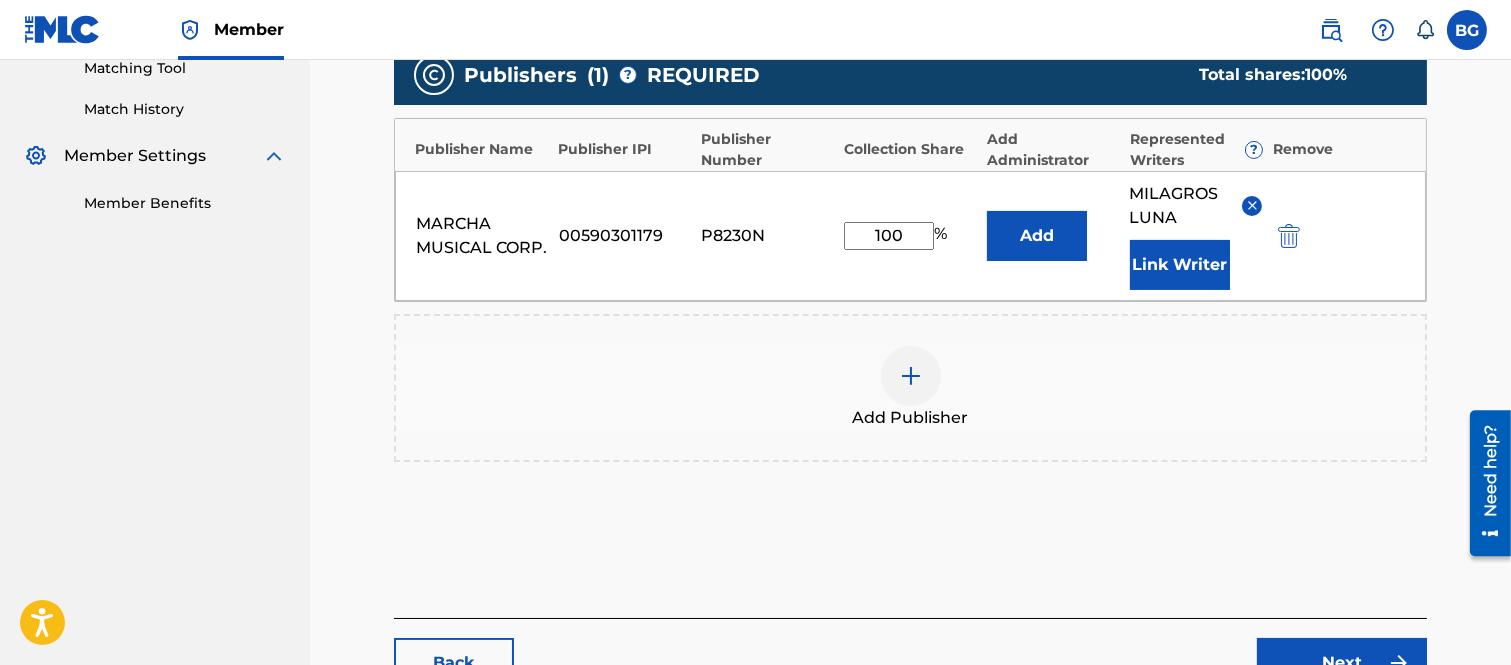 scroll, scrollTop: 555, scrollLeft: 0, axis: vertical 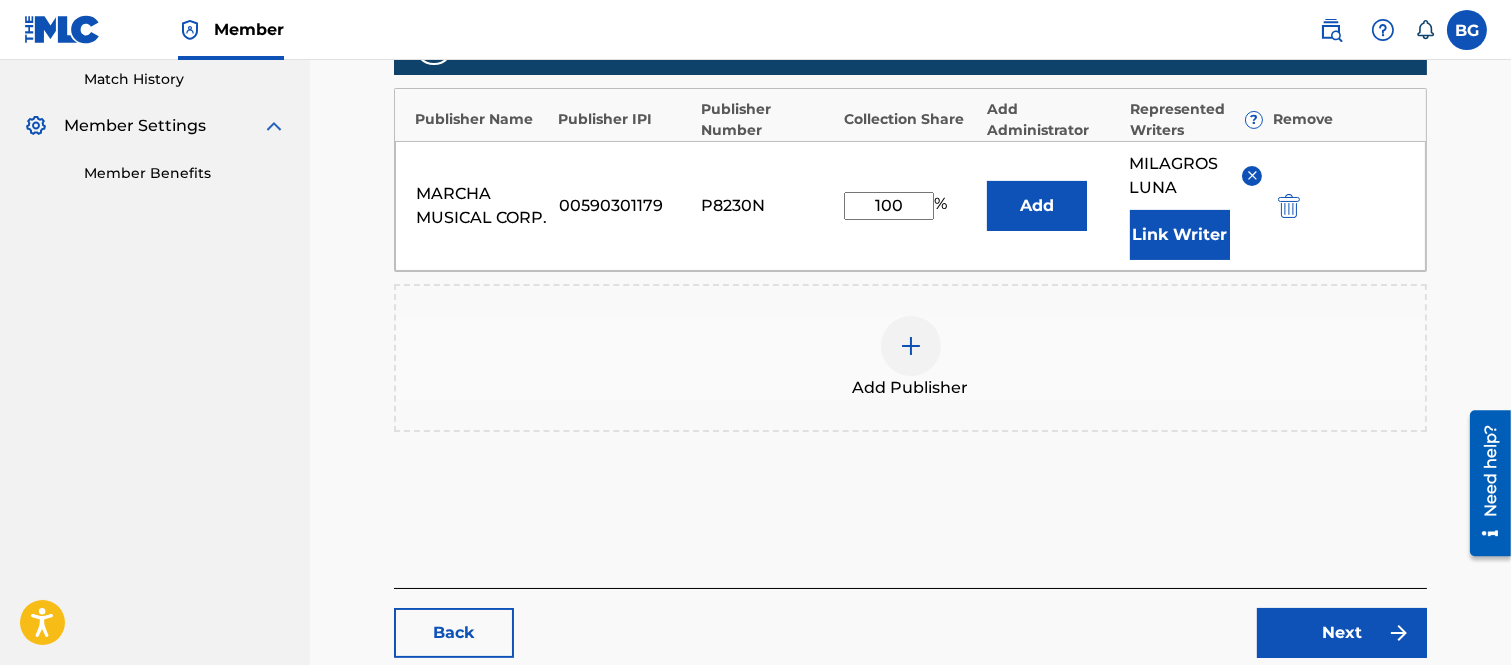 click on "Next" at bounding box center [1342, 633] 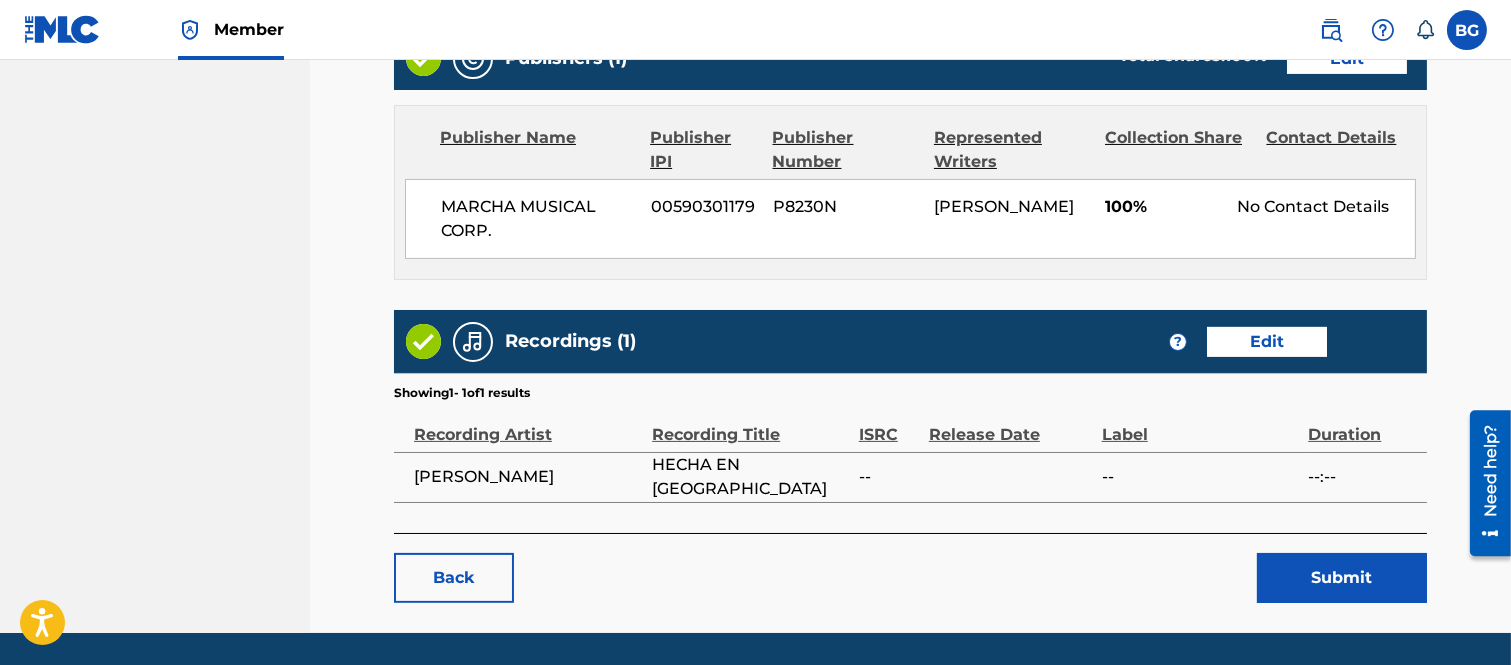 scroll, scrollTop: 888, scrollLeft: 0, axis: vertical 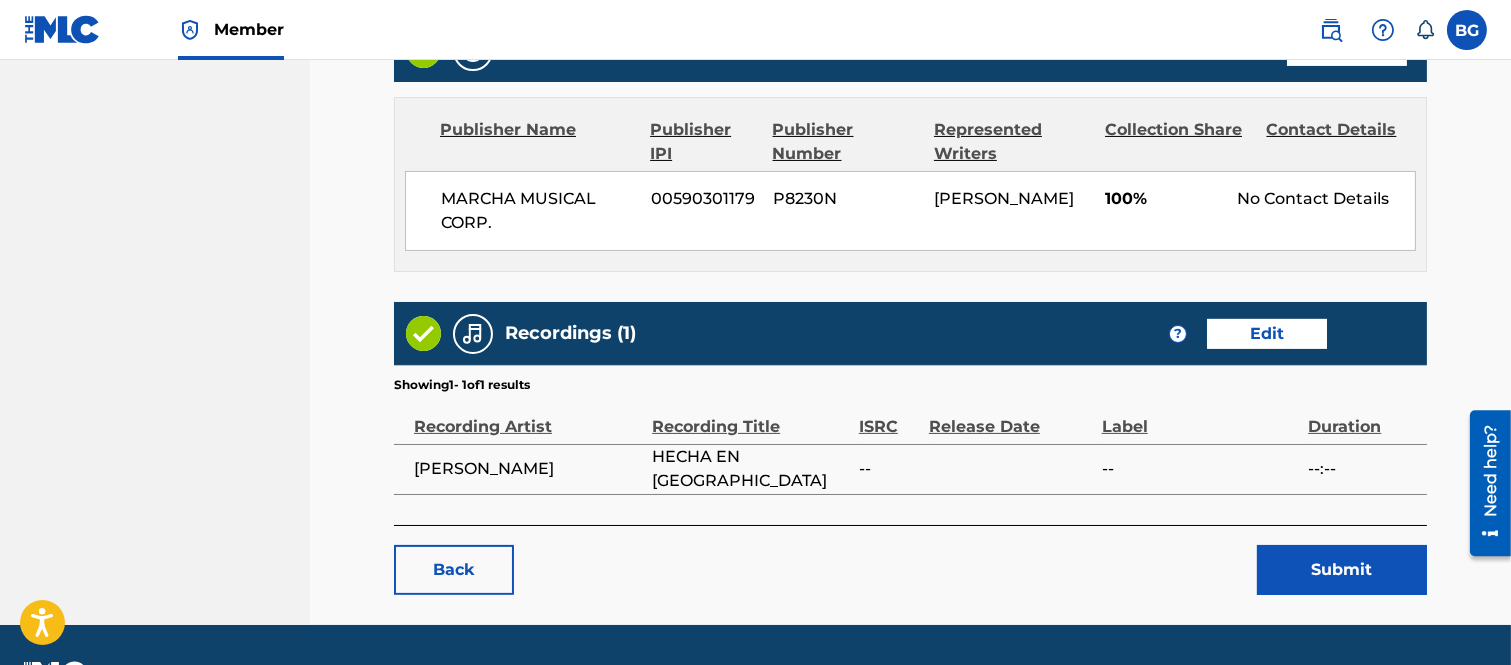 click on "Edit" at bounding box center (1267, 334) 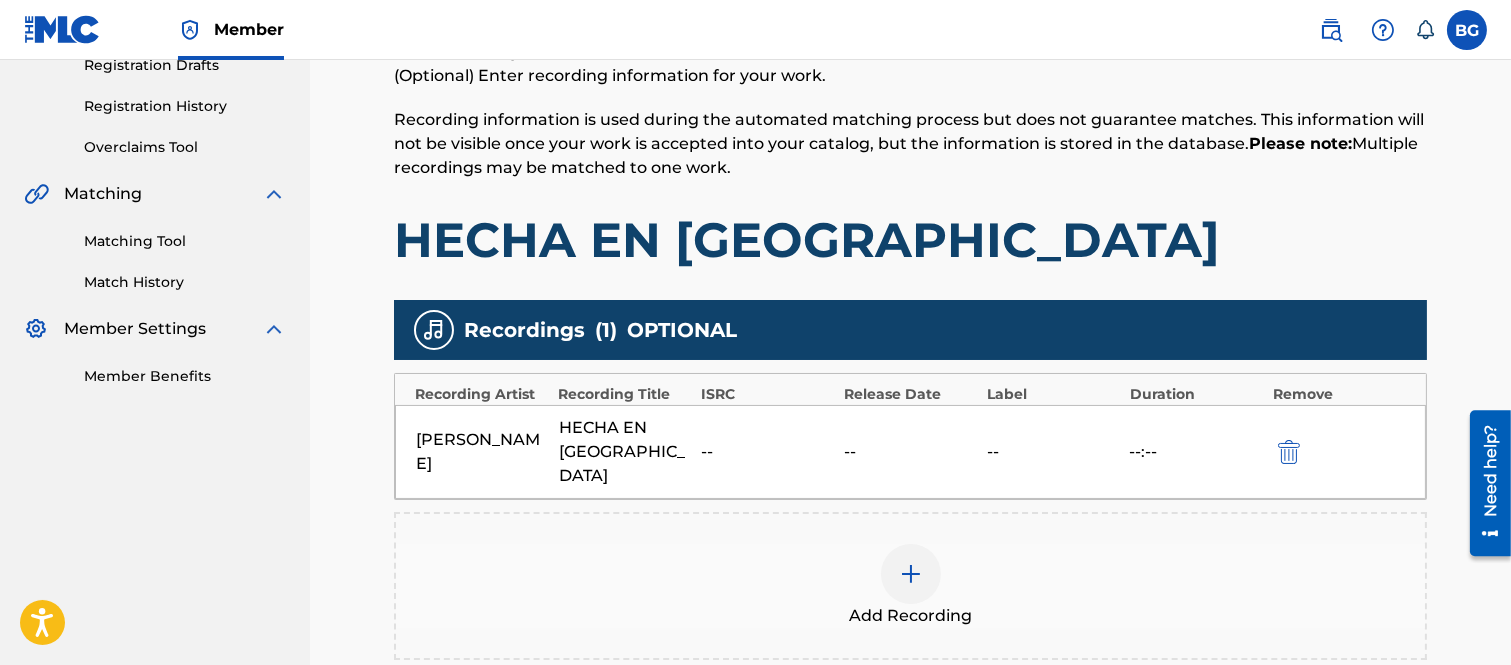scroll, scrollTop: 555, scrollLeft: 0, axis: vertical 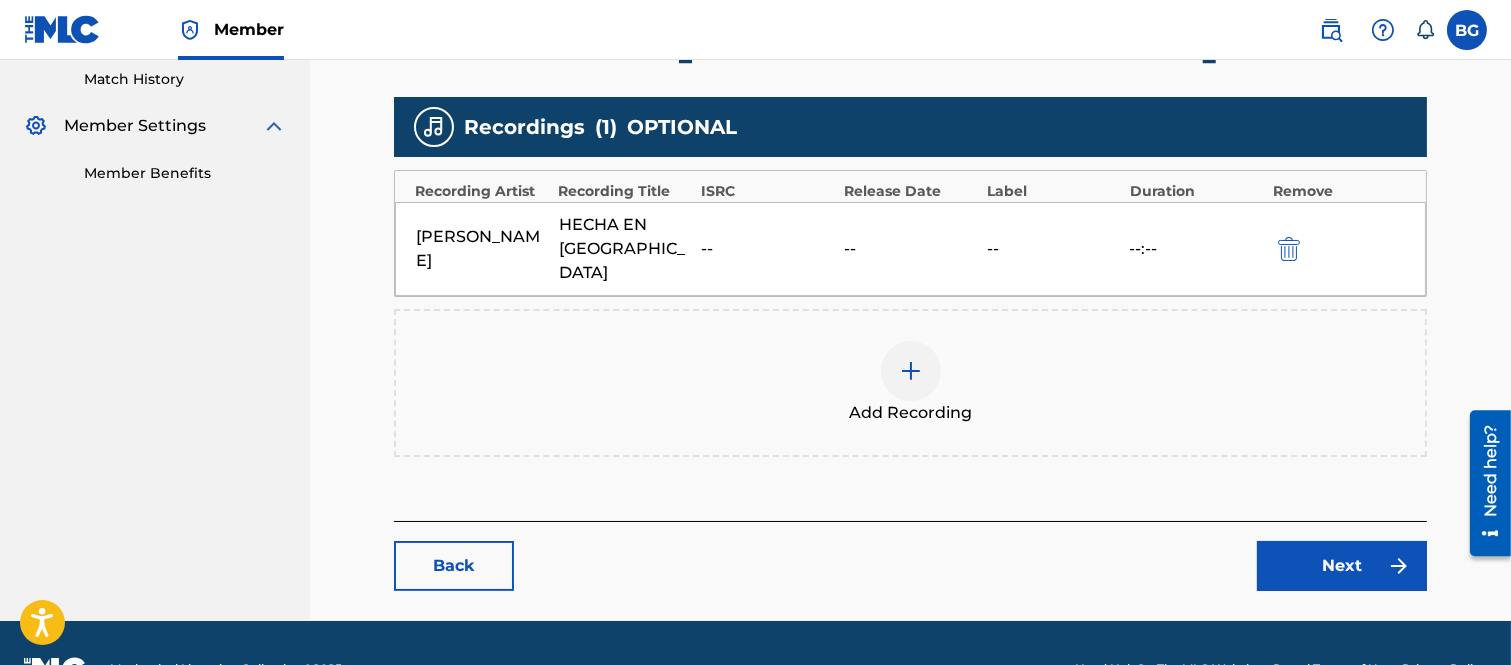 click at bounding box center [1289, 249] 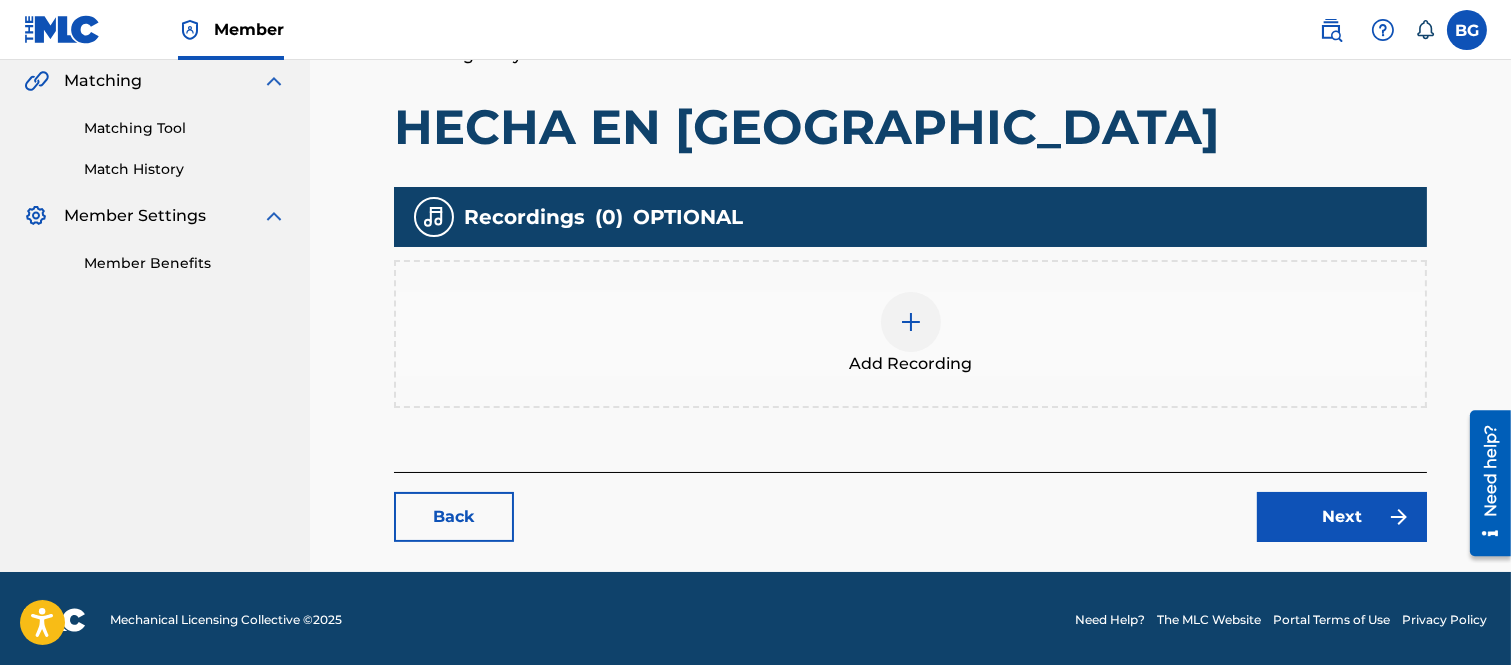 click at bounding box center (911, 322) 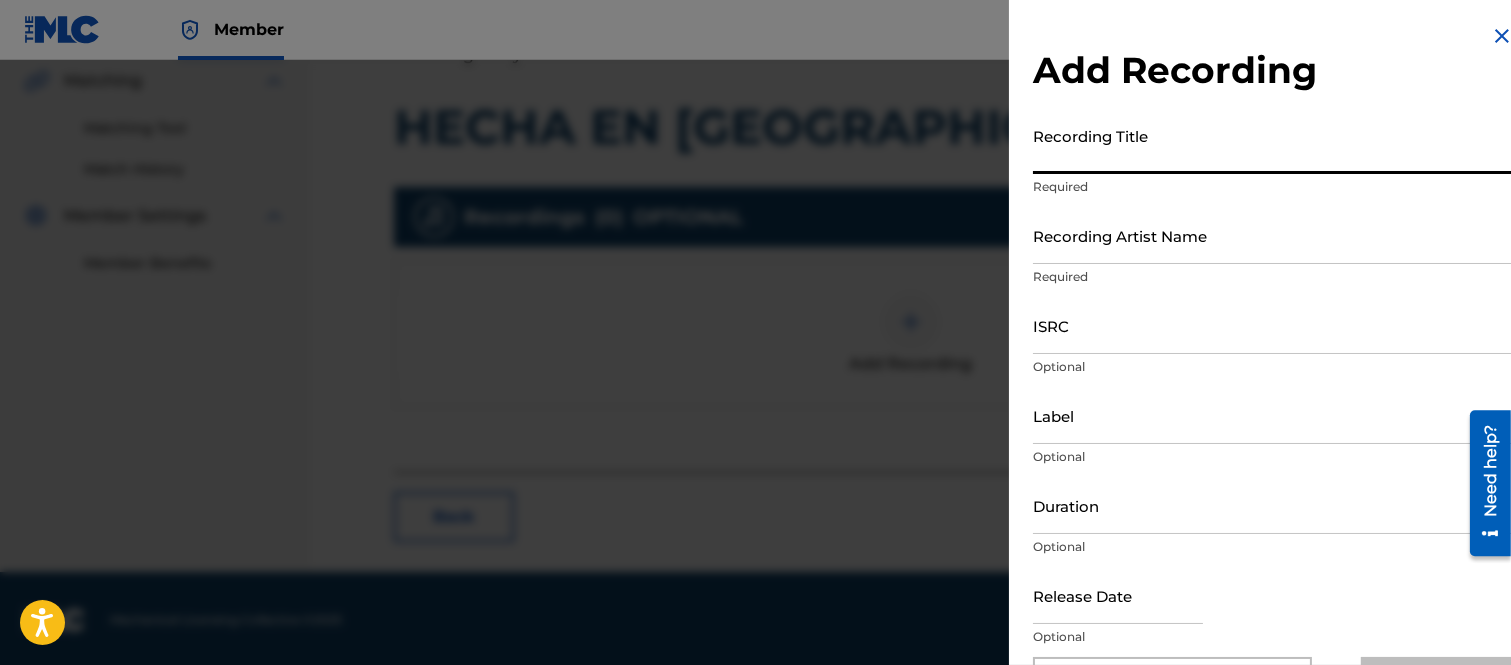 click on "Recording Title" at bounding box center [1273, 145] 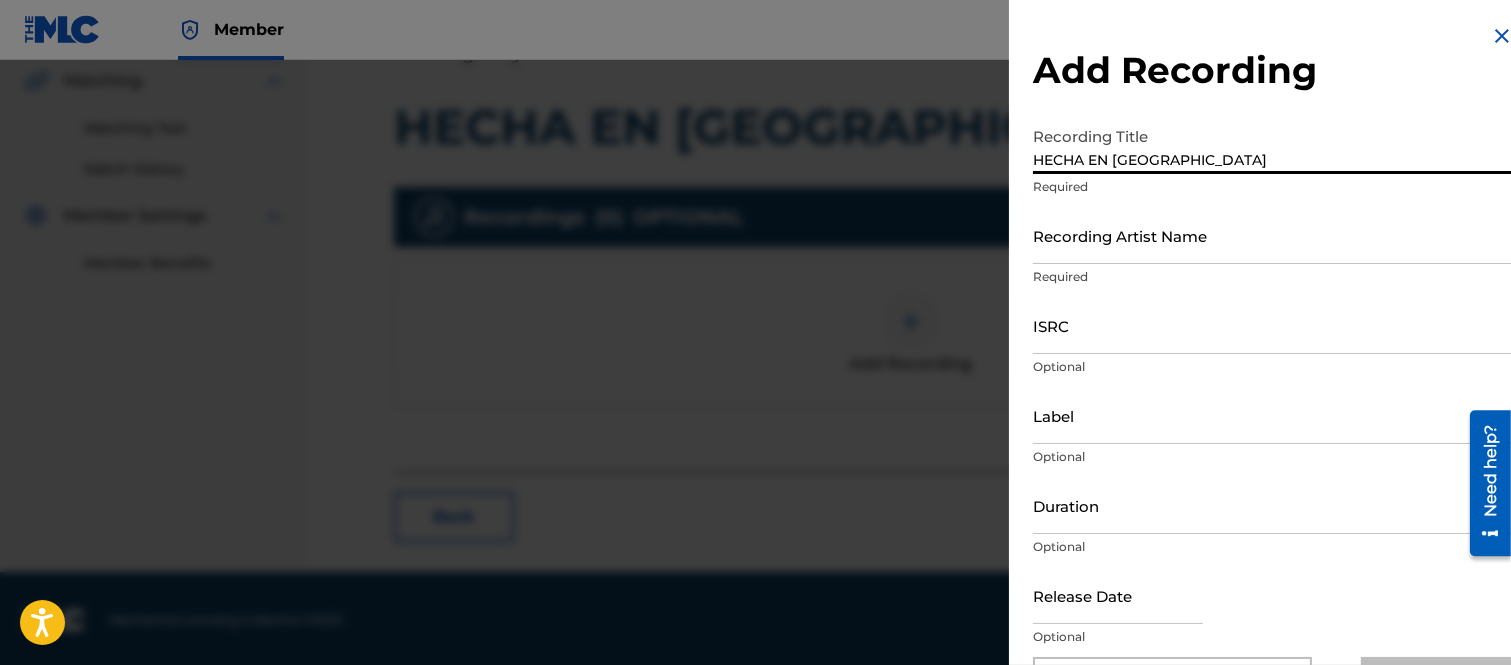 type on "HECHA EN [GEOGRAPHIC_DATA]" 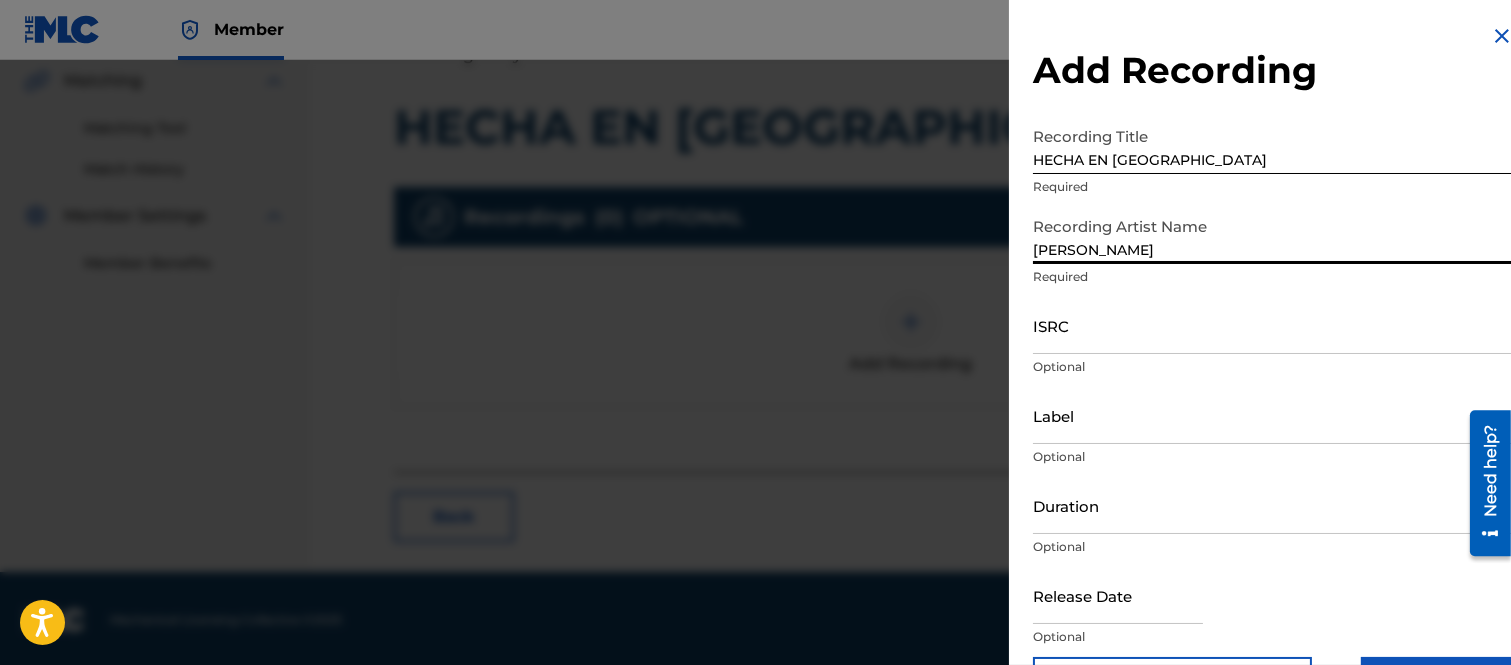 type on "[PERSON_NAME]" 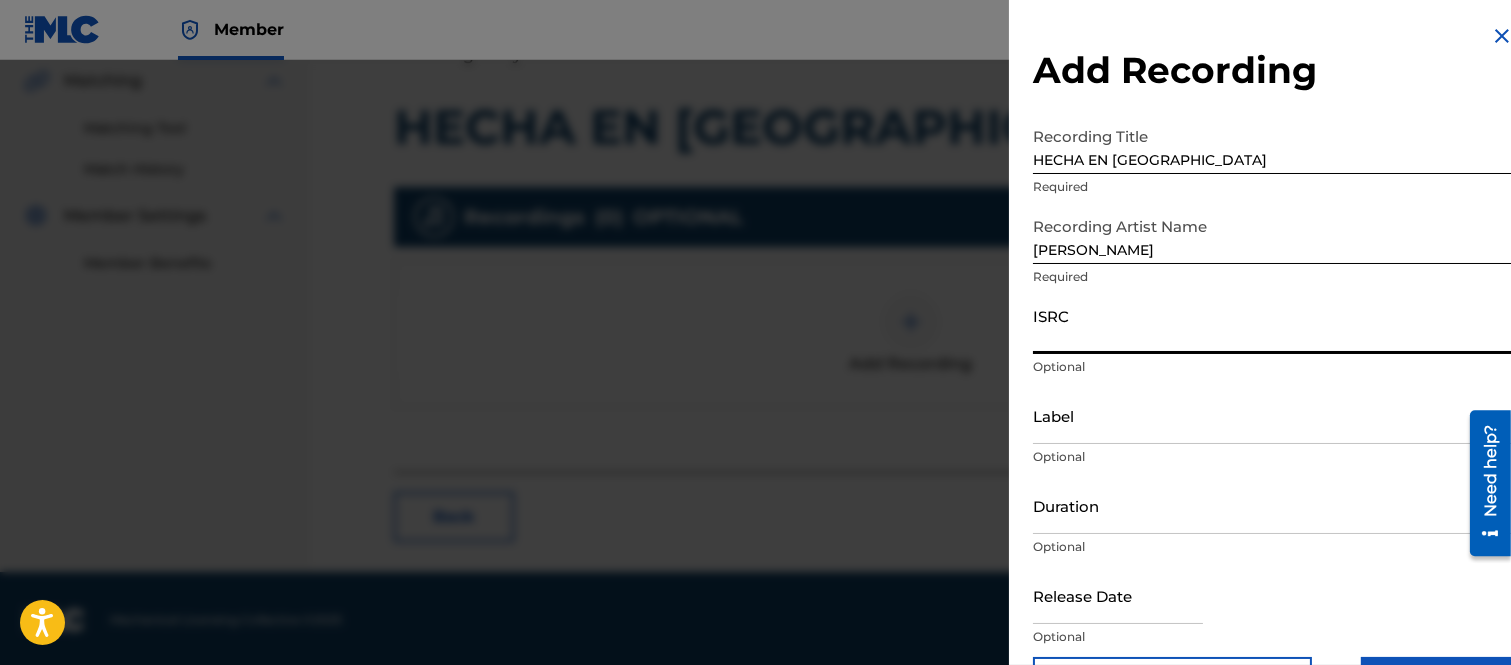 paste on "USDY42599806" 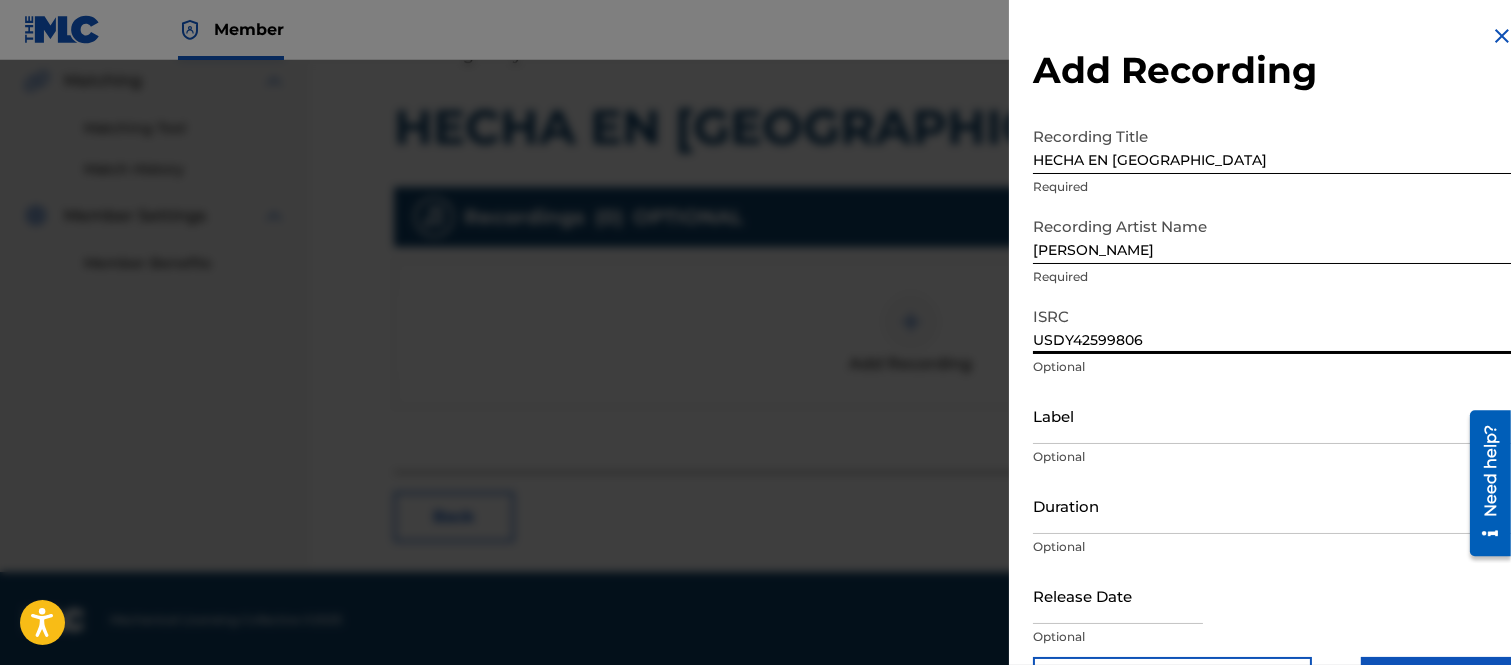 type on "USDY42599806" 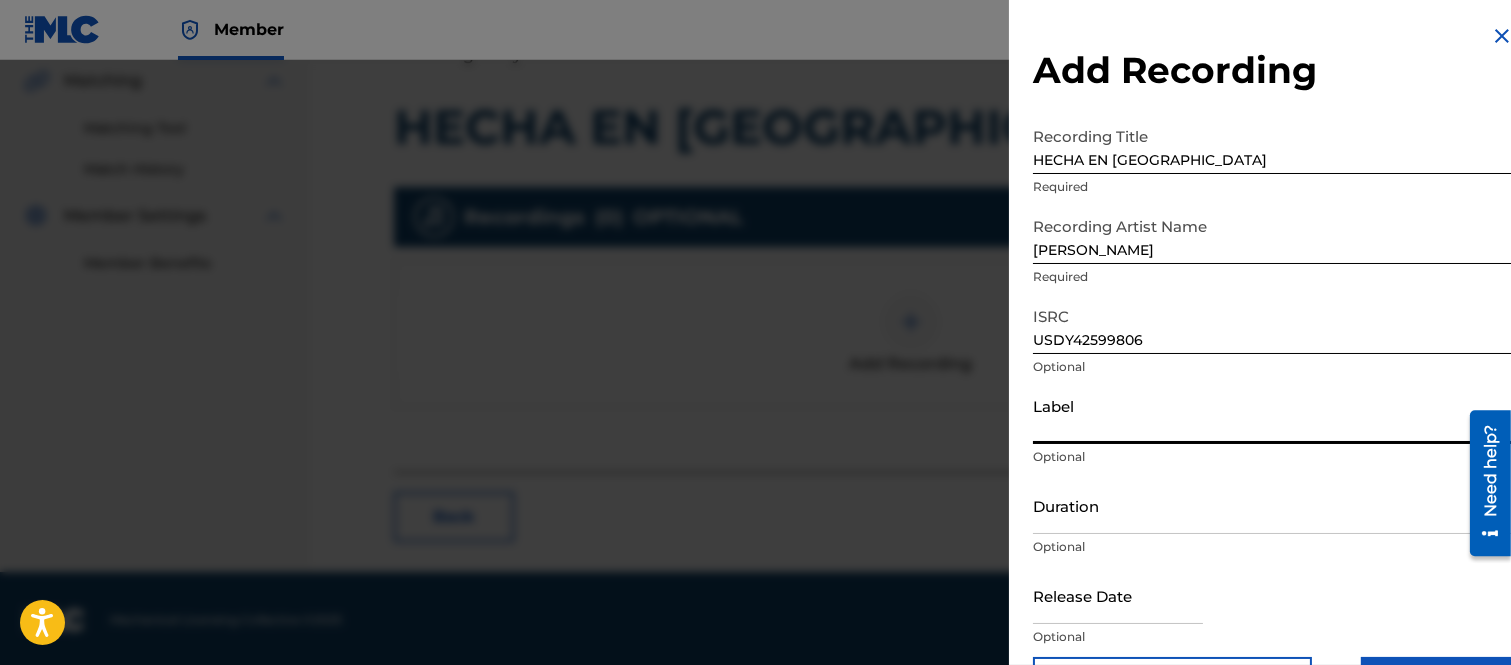 click on "Label" at bounding box center [1273, 415] 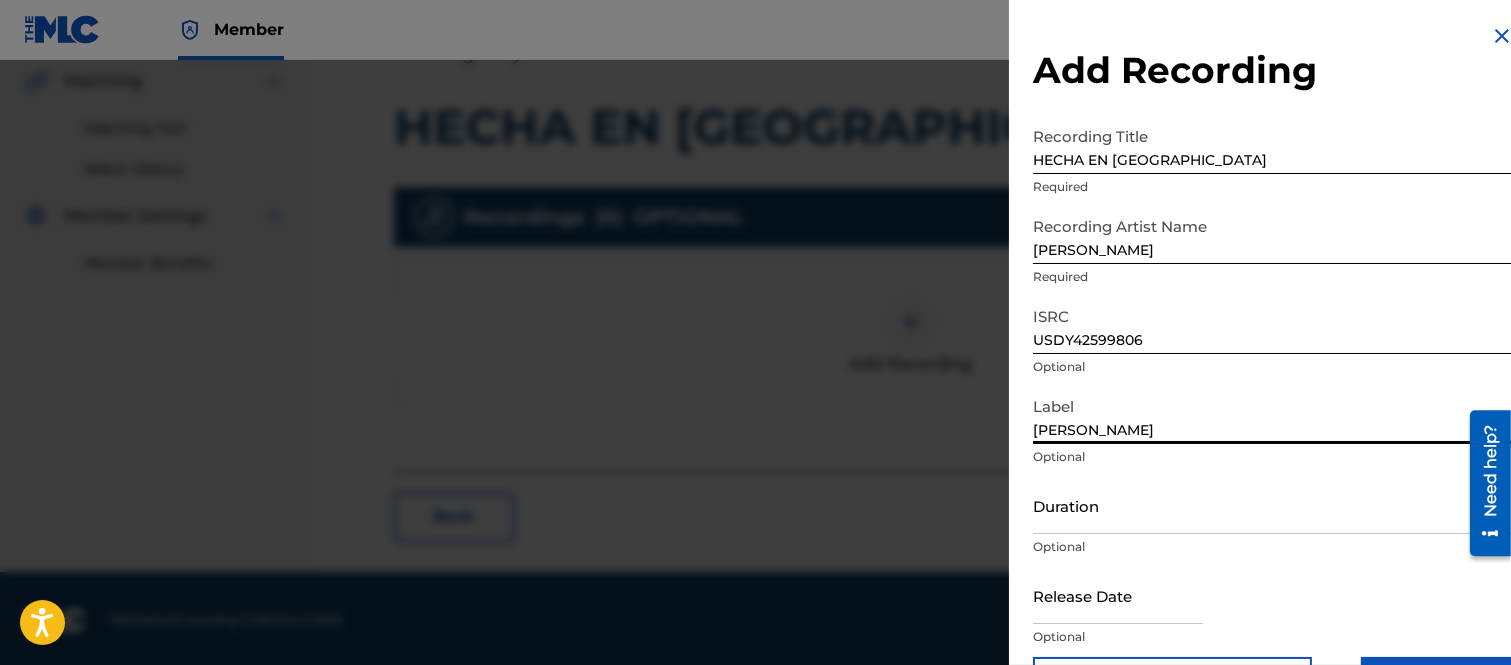 type on "[PERSON_NAME]" 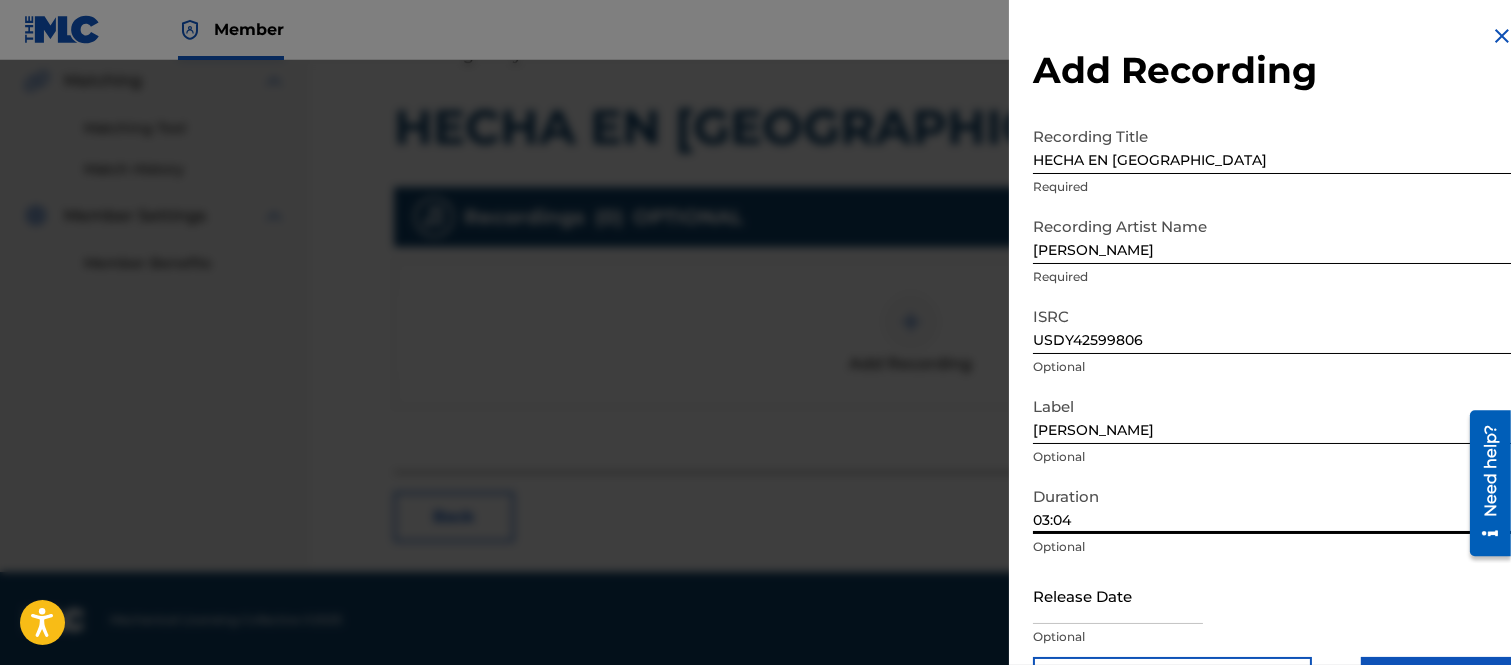 scroll, scrollTop: 65, scrollLeft: 0, axis: vertical 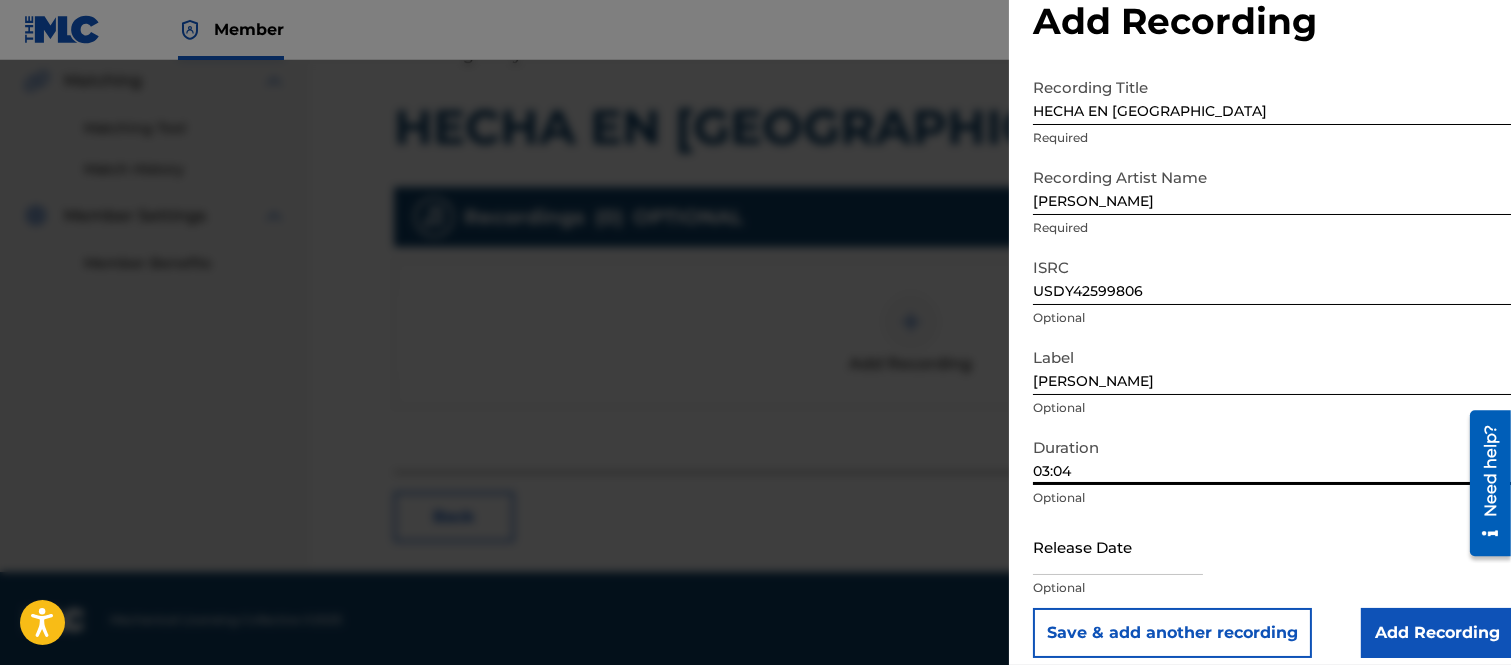 type on "03:04" 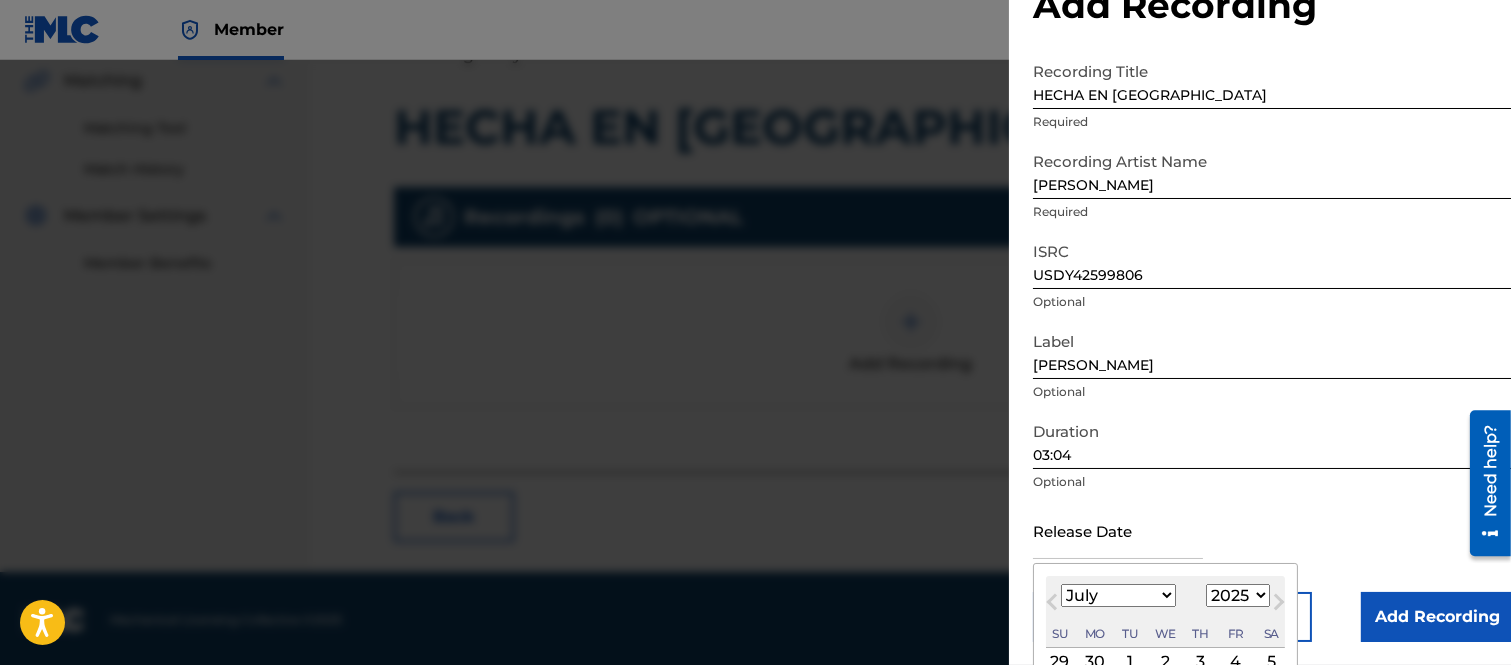 scroll, scrollTop: 176, scrollLeft: 0, axis: vertical 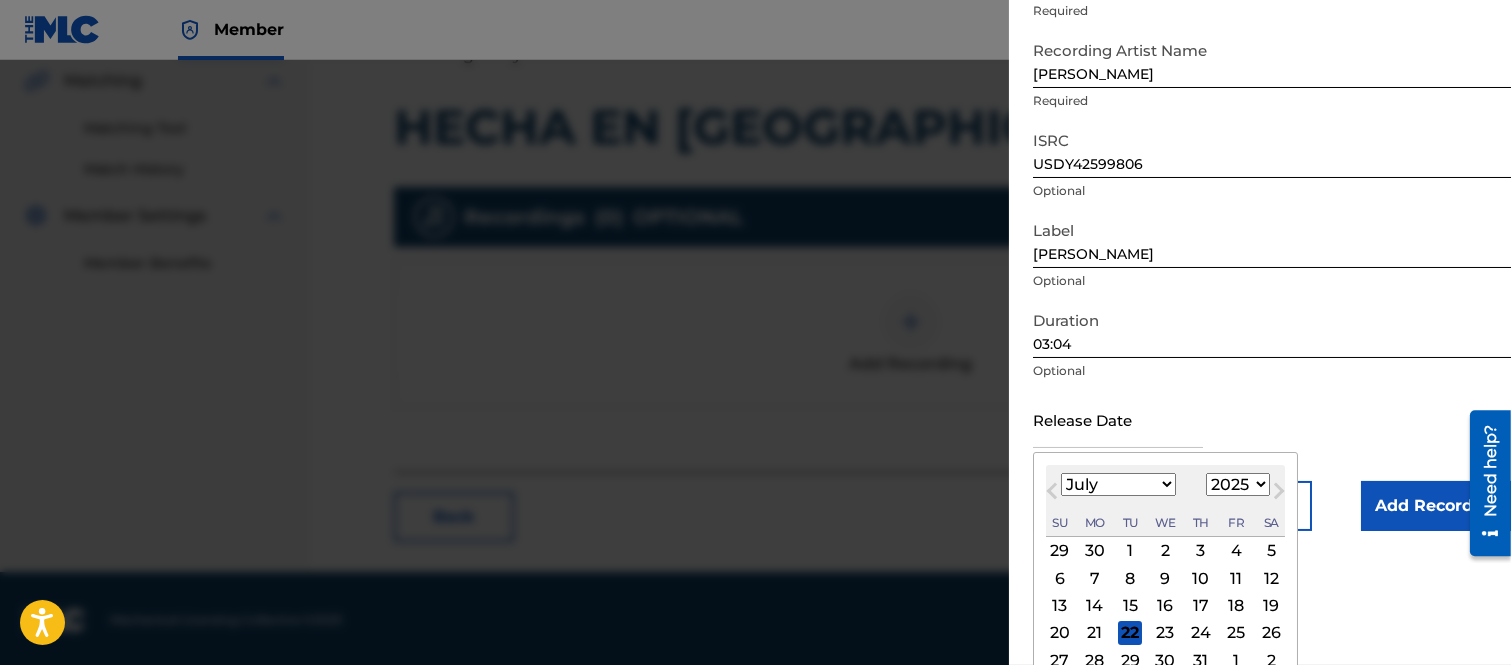 click on "January February March April May June July August September October November December" at bounding box center (1118, 484) 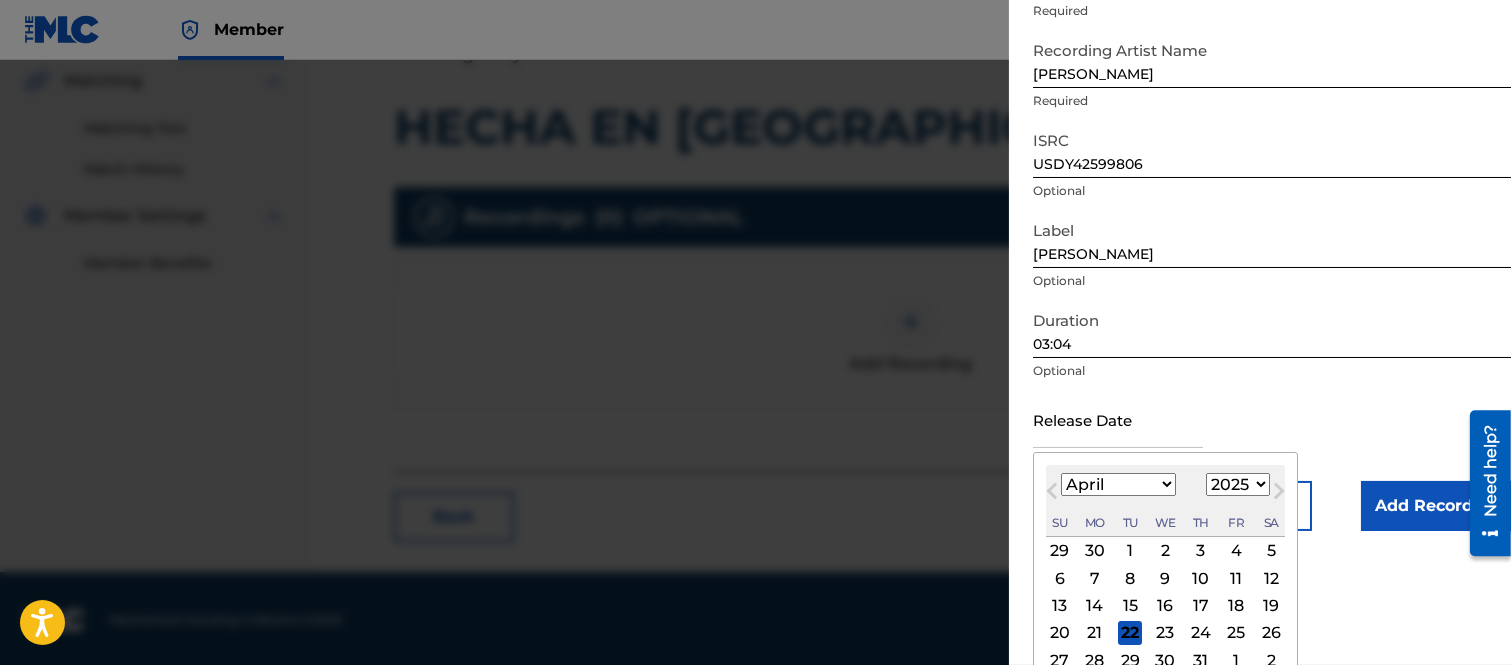 click on "January February March April May June July August September October November December" at bounding box center (1118, 484) 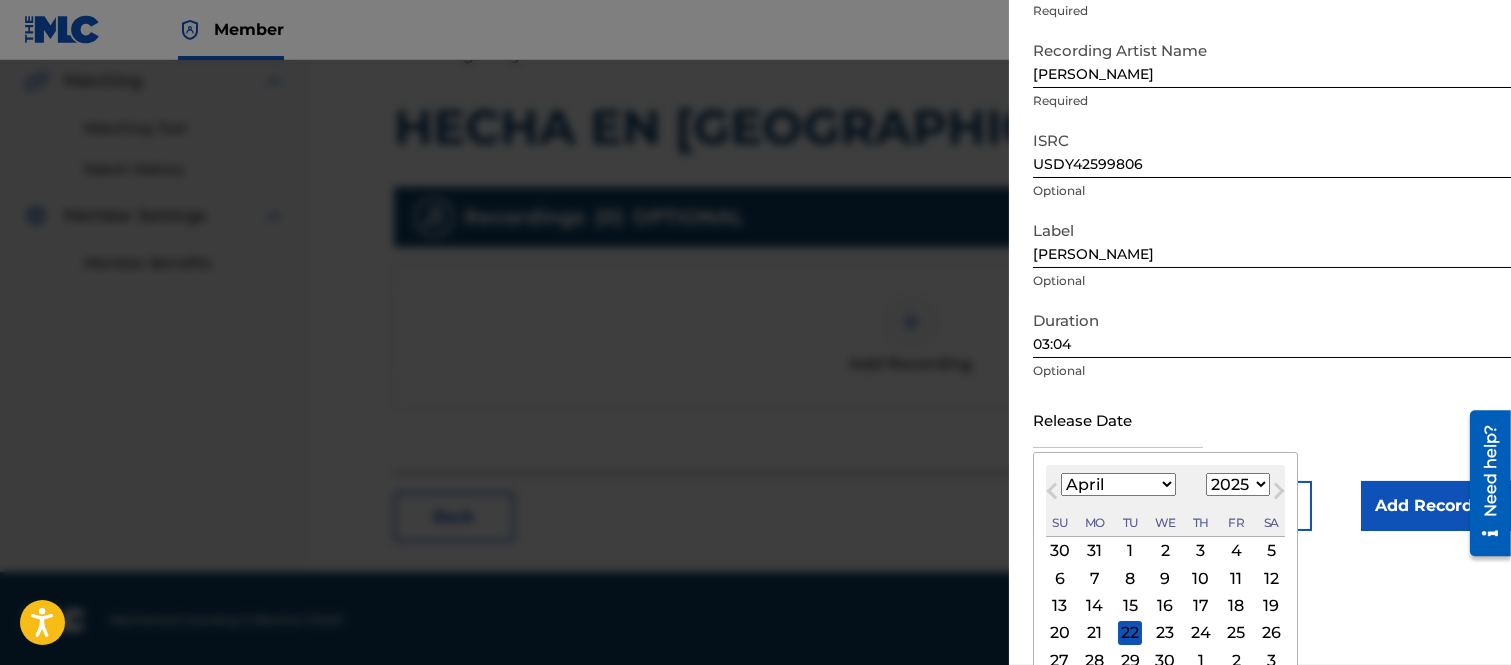 click on "18" at bounding box center [1236, 606] 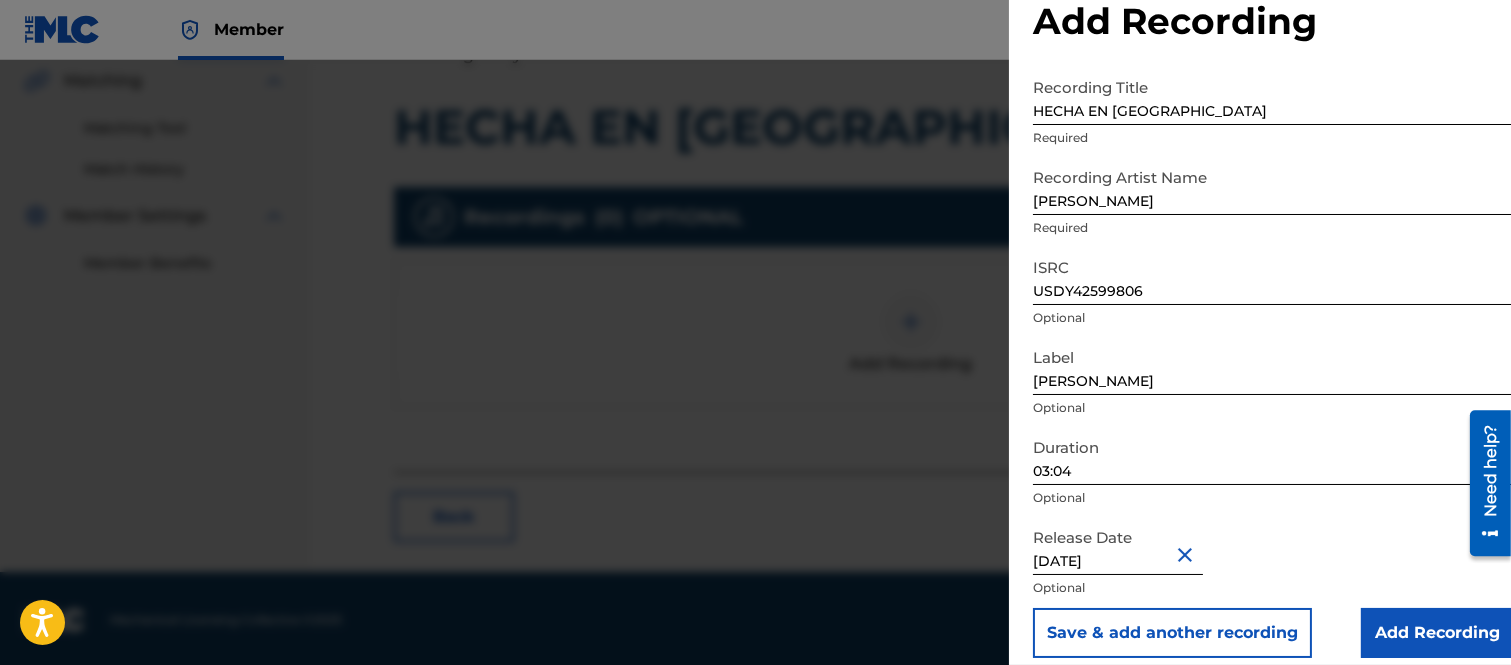 scroll, scrollTop: 65, scrollLeft: 0, axis: vertical 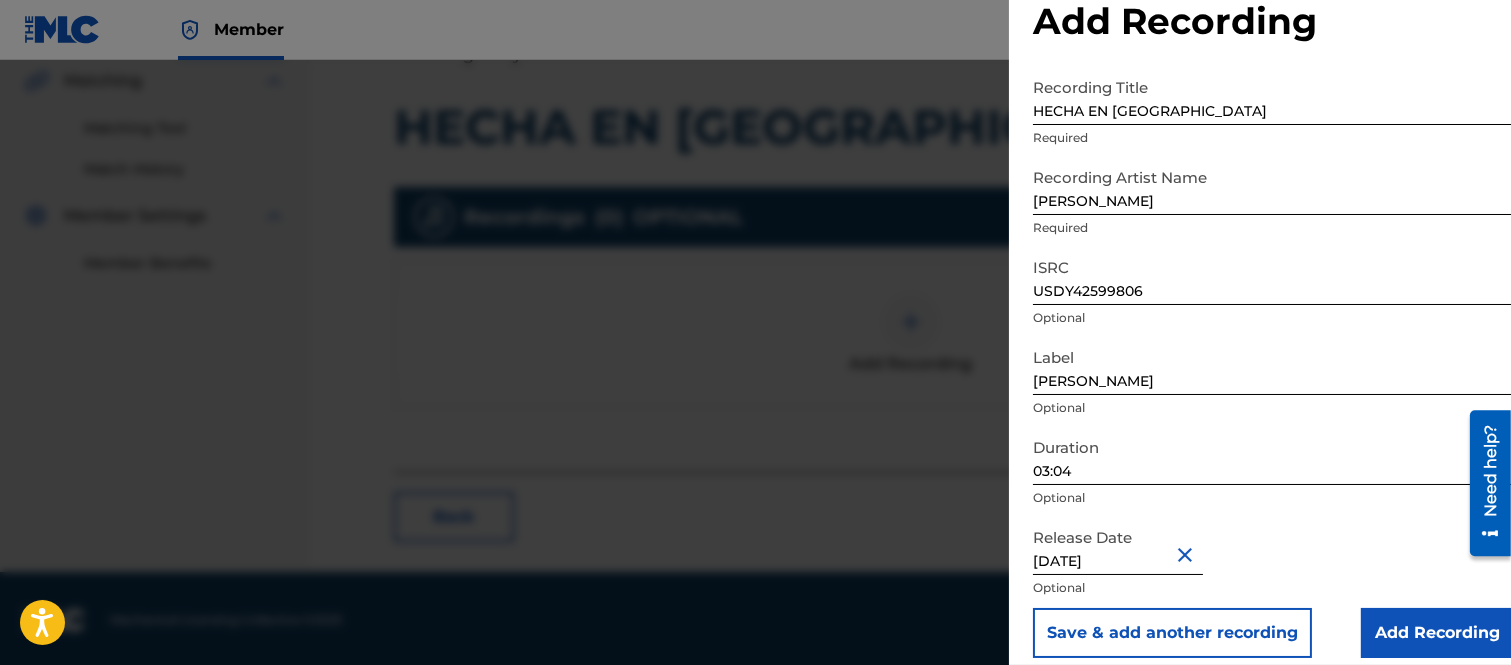 click on "Add Recording" at bounding box center (1437, 633) 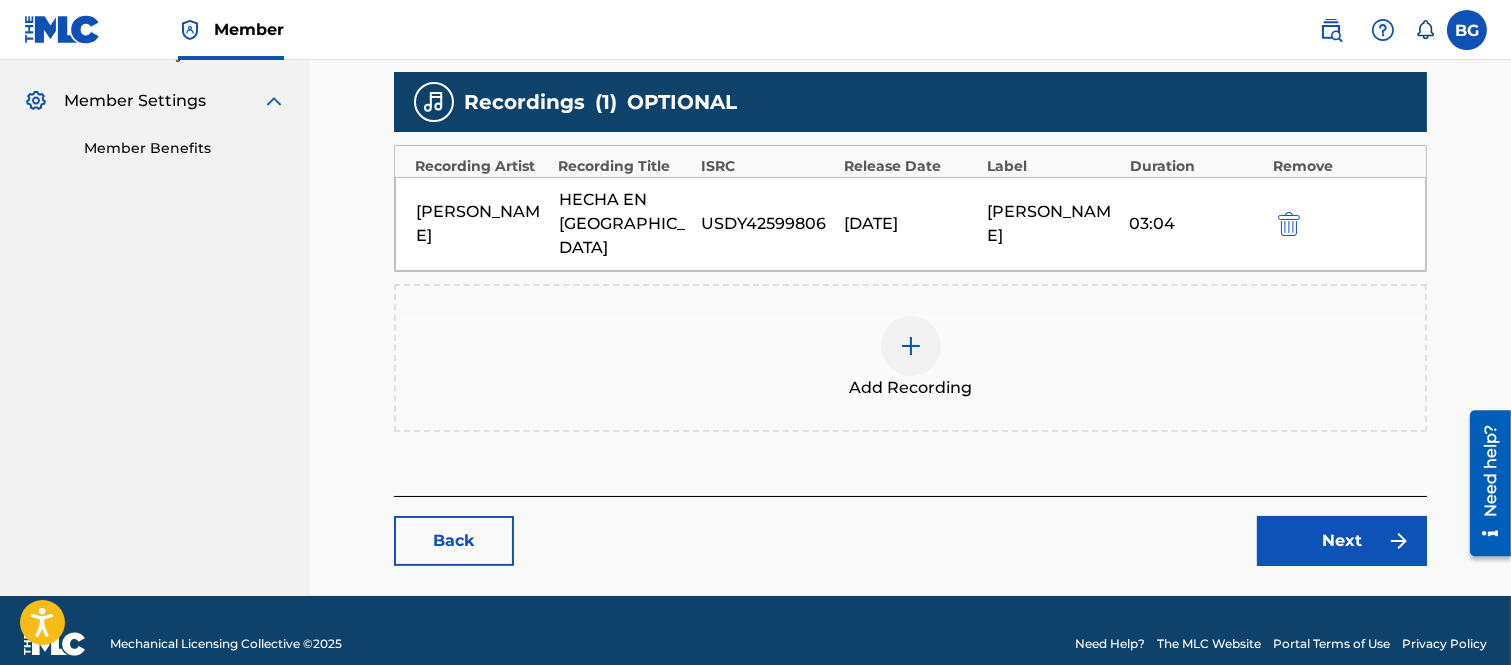 scroll, scrollTop: 581, scrollLeft: 0, axis: vertical 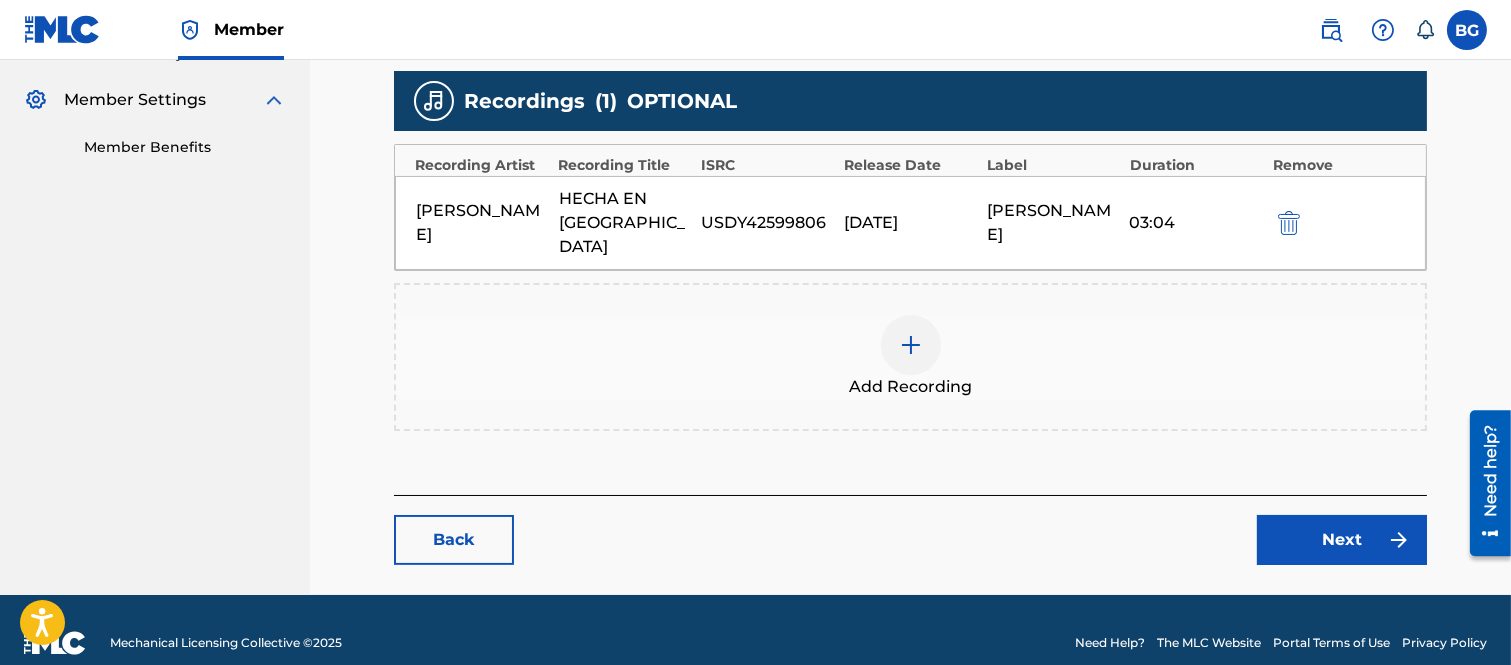 click on "Next" at bounding box center (1342, 540) 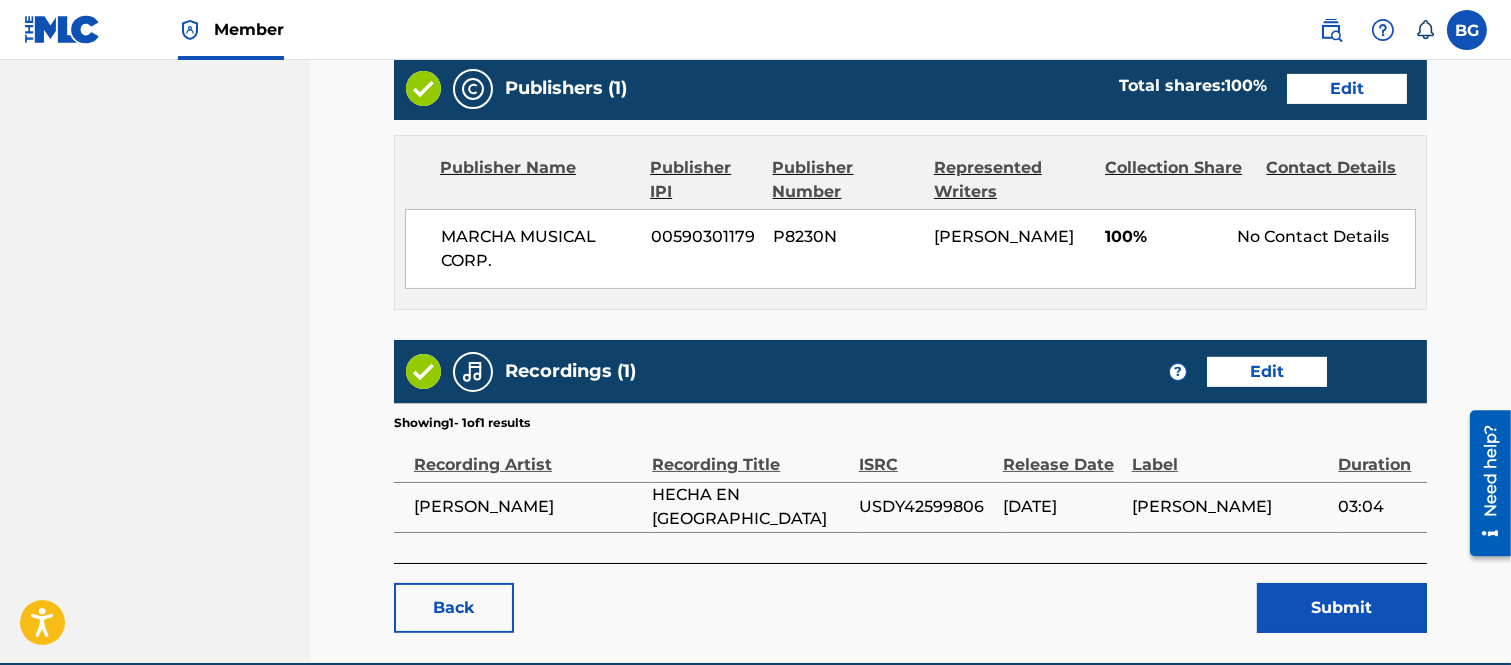 scroll, scrollTop: 898, scrollLeft: 0, axis: vertical 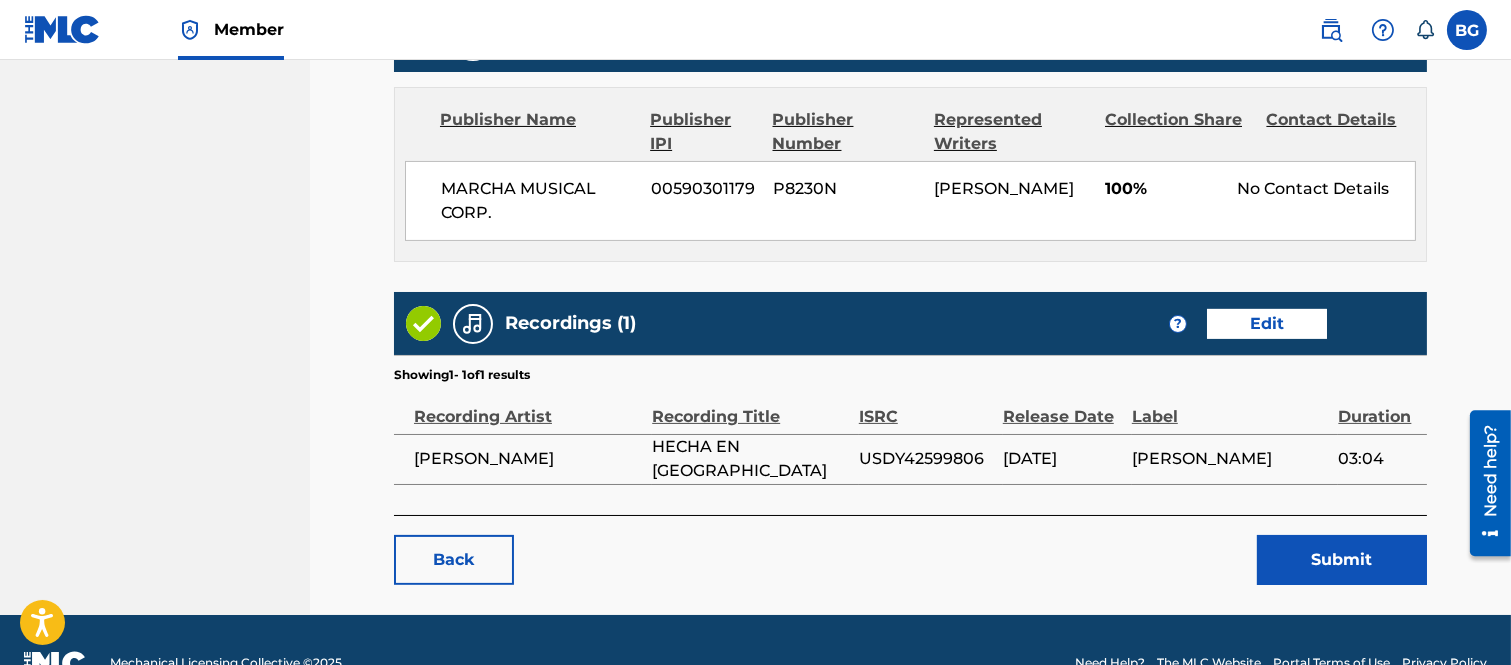 click on "Submit" at bounding box center [1342, 560] 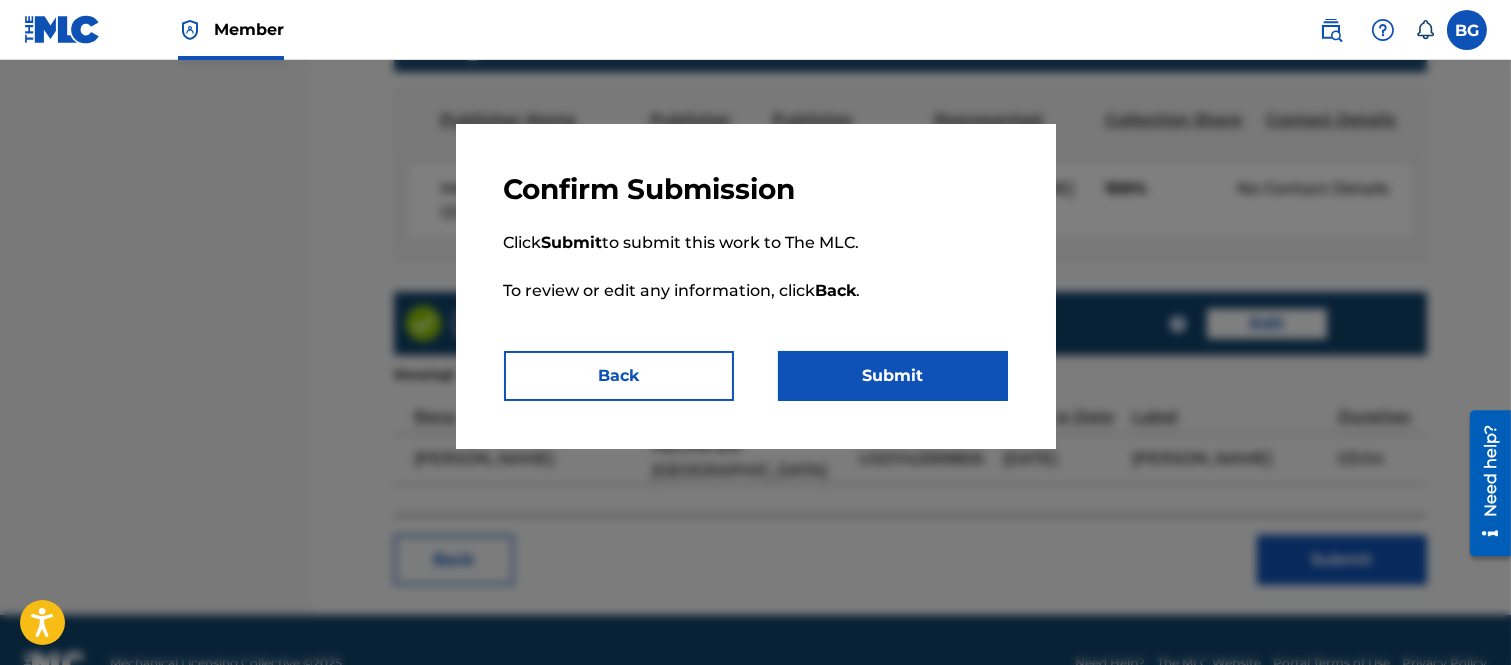 click on "Submit" at bounding box center (893, 376) 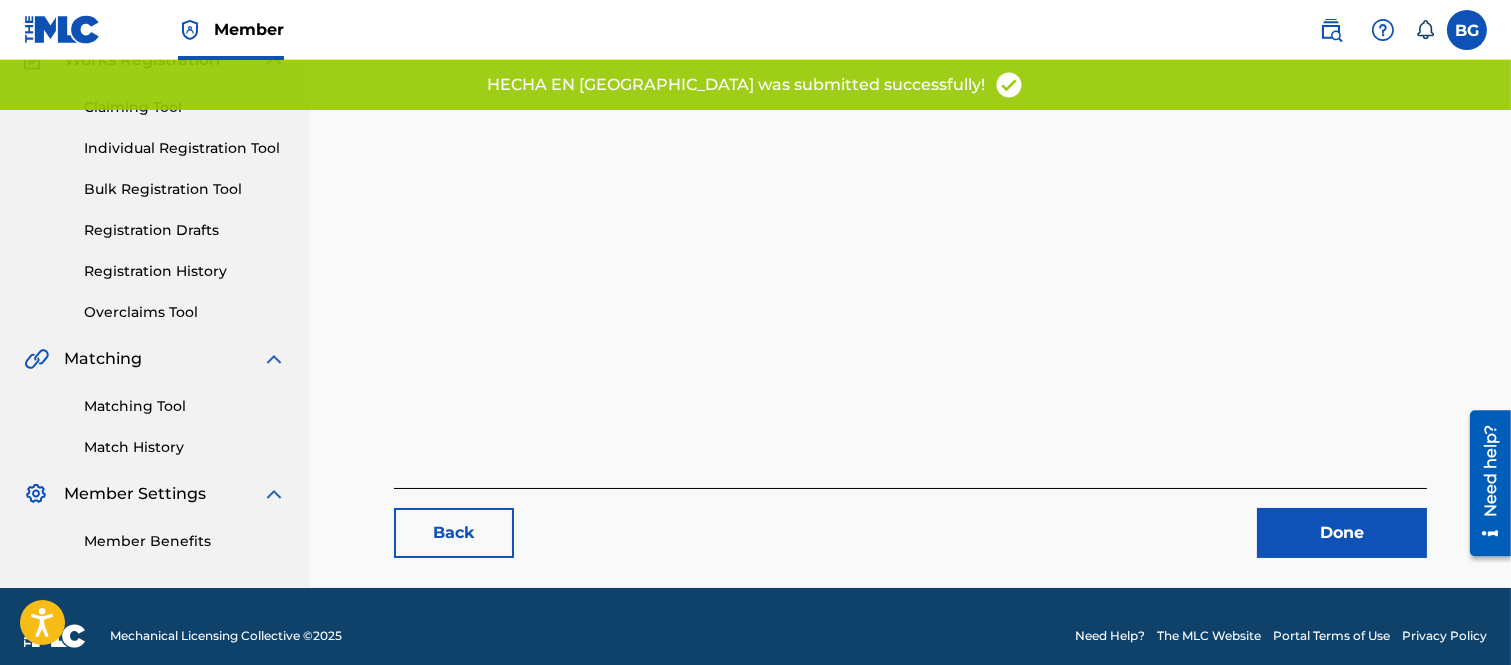 scroll, scrollTop: 205, scrollLeft: 0, axis: vertical 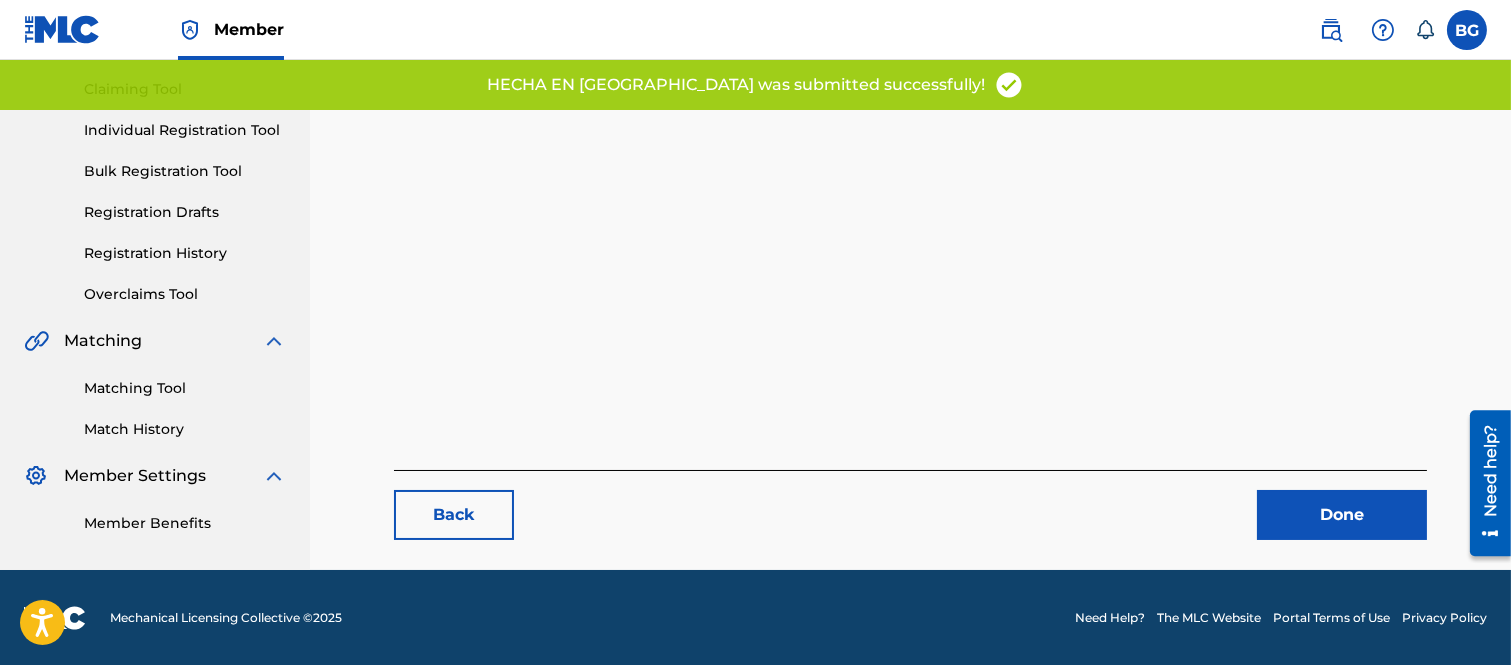 click on "Done" at bounding box center (1342, 515) 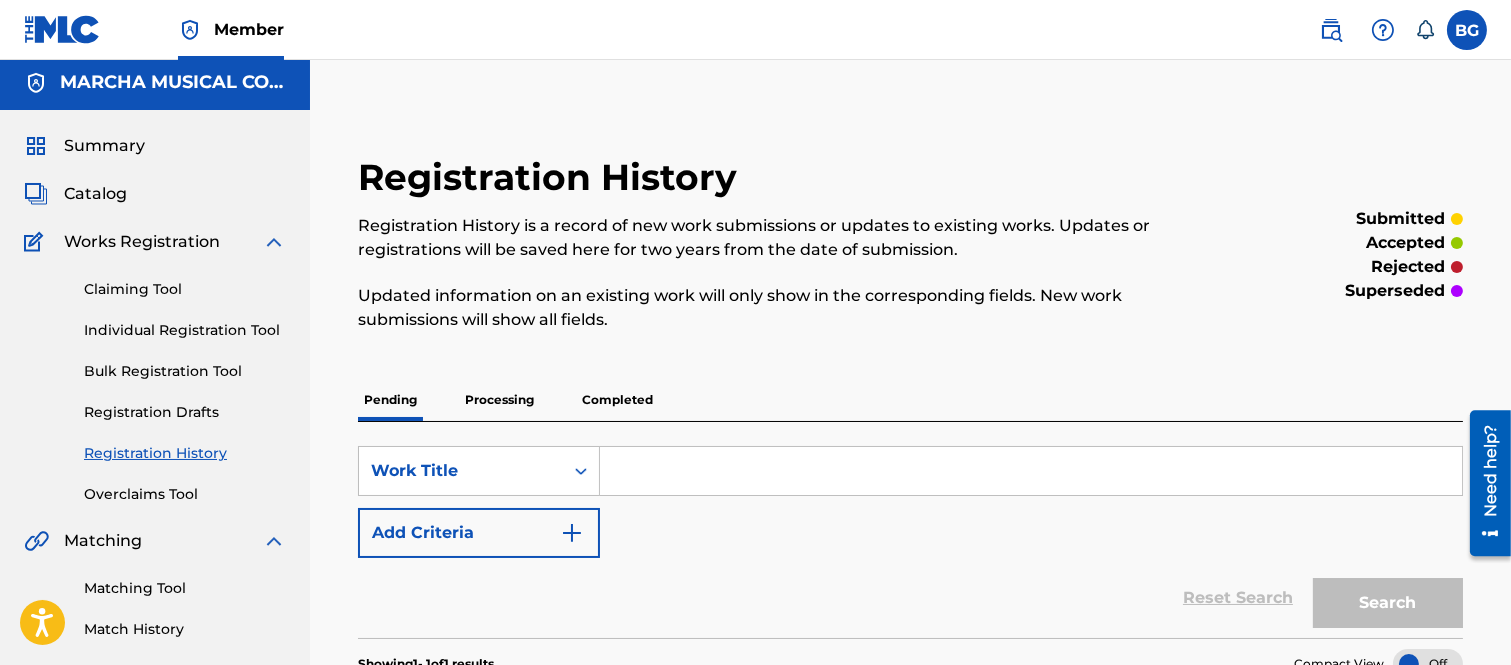 scroll, scrollTop: 0, scrollLeft: 0, axis: both 